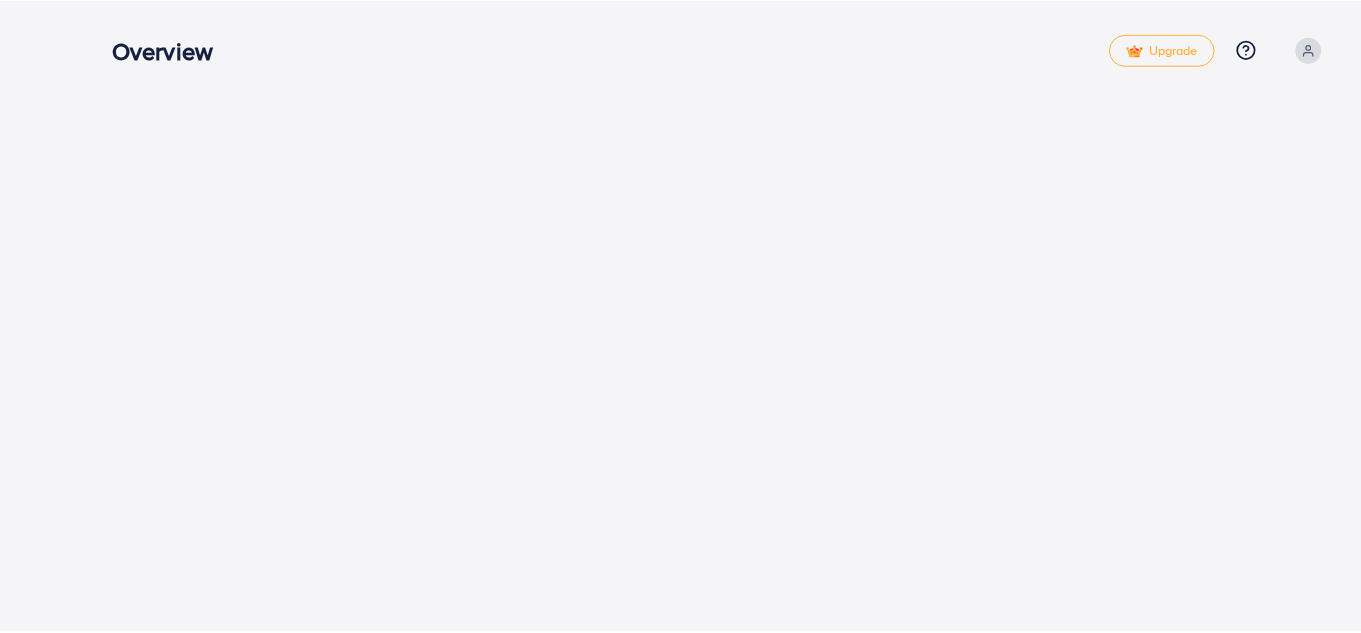 scroll, scrollTop: 0, scrollLeft: 0, axis: both 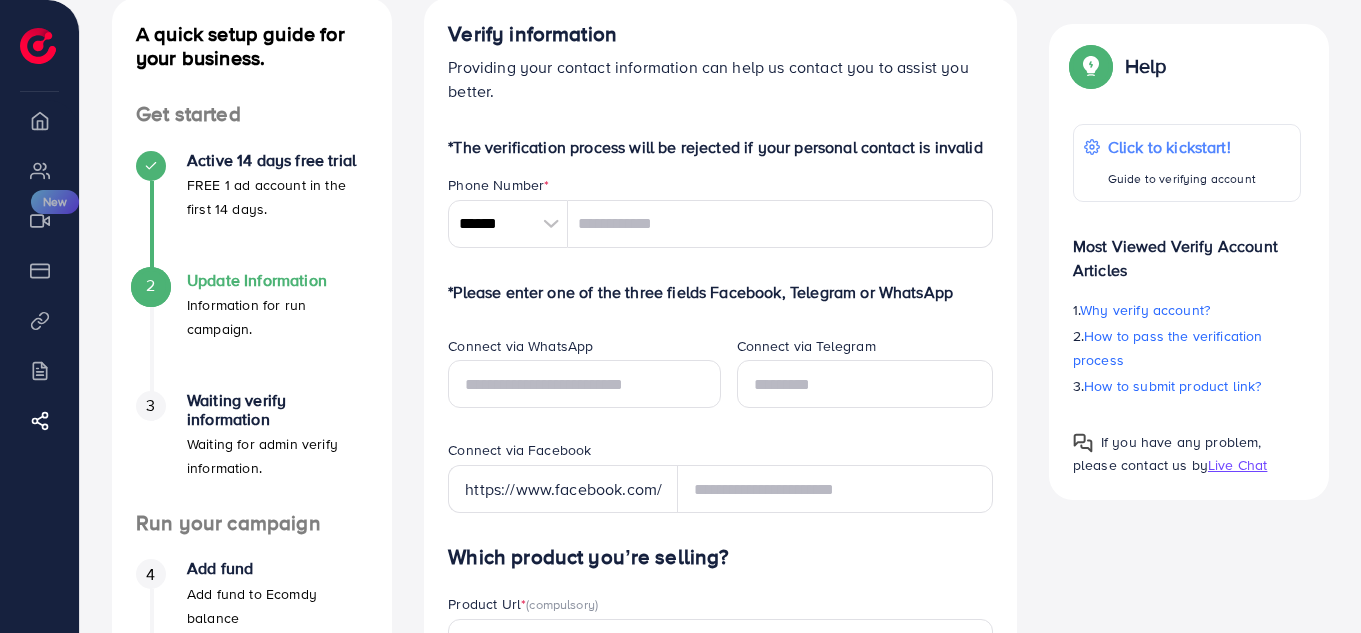 click at bounding box center [550, 224] 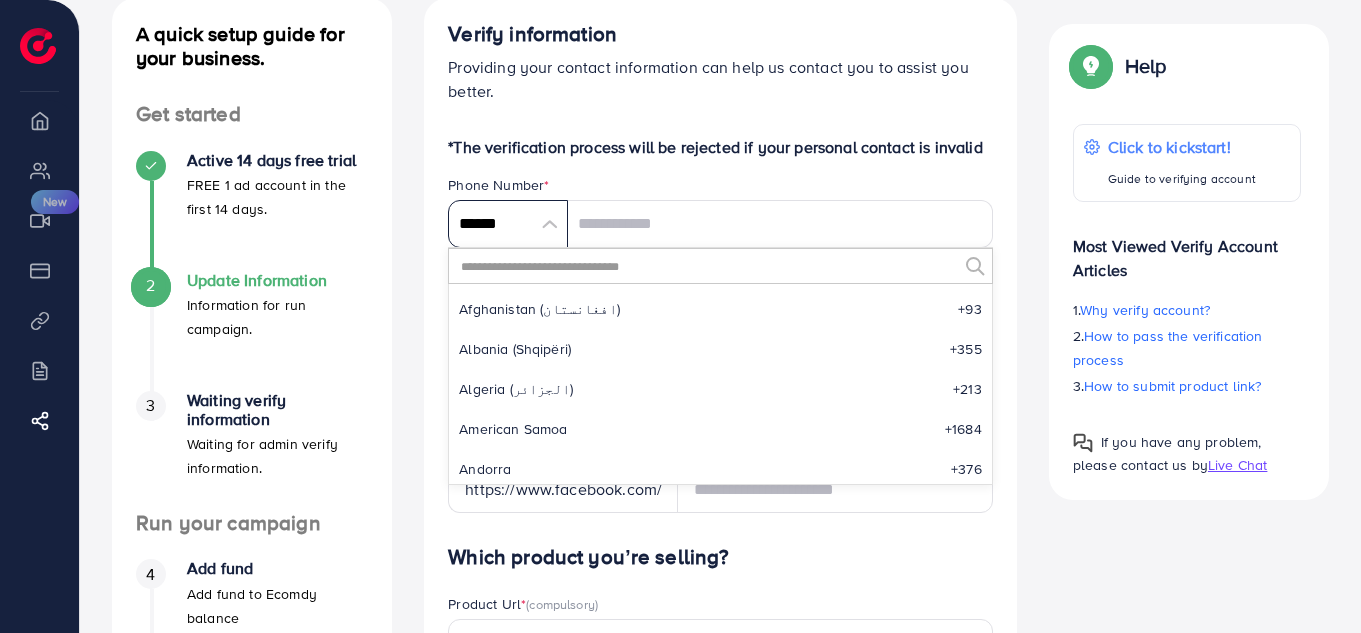scroll, scrollTop: 9285, scrollLeft: 0, axis: vertical 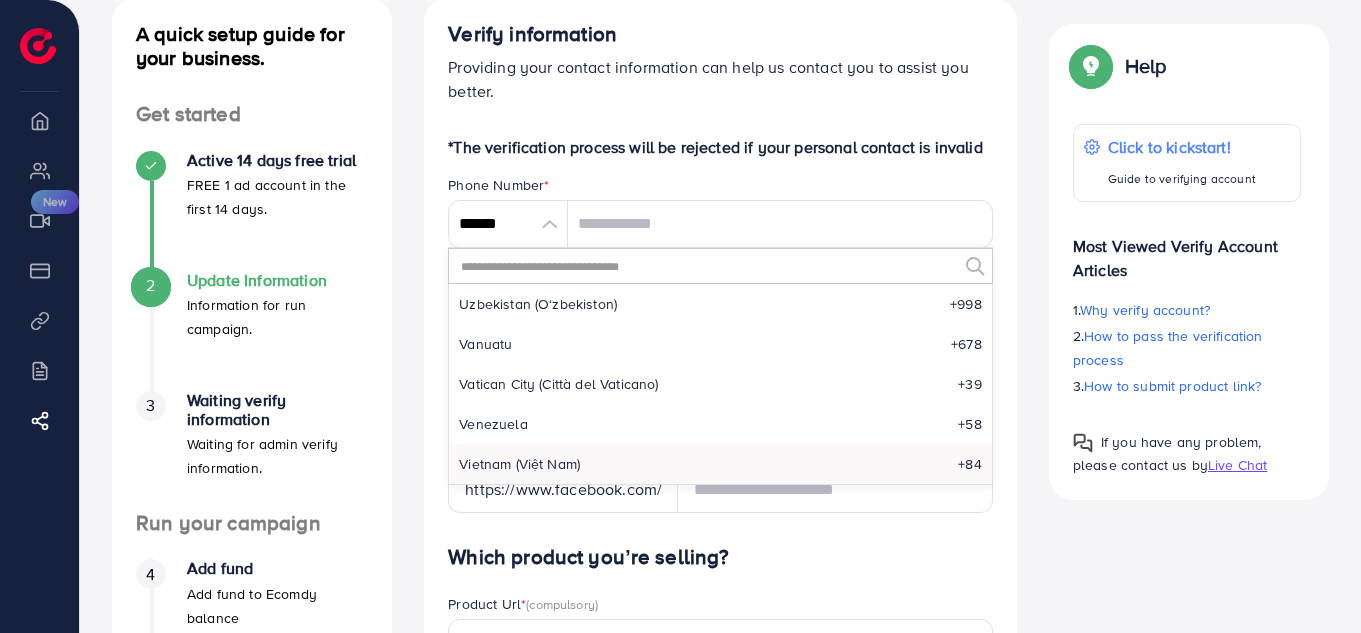 click at bounding box center [708, 266] 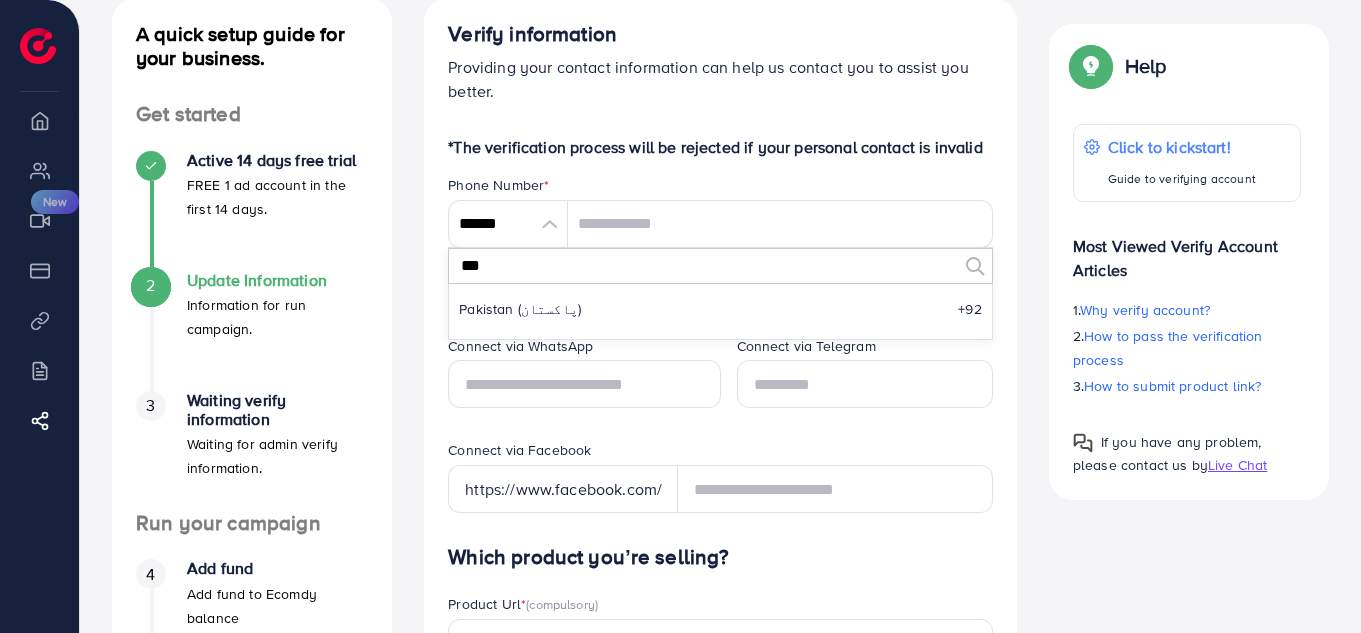 scroll, scrollTop: 0, scrollLeft: 0, axis: both 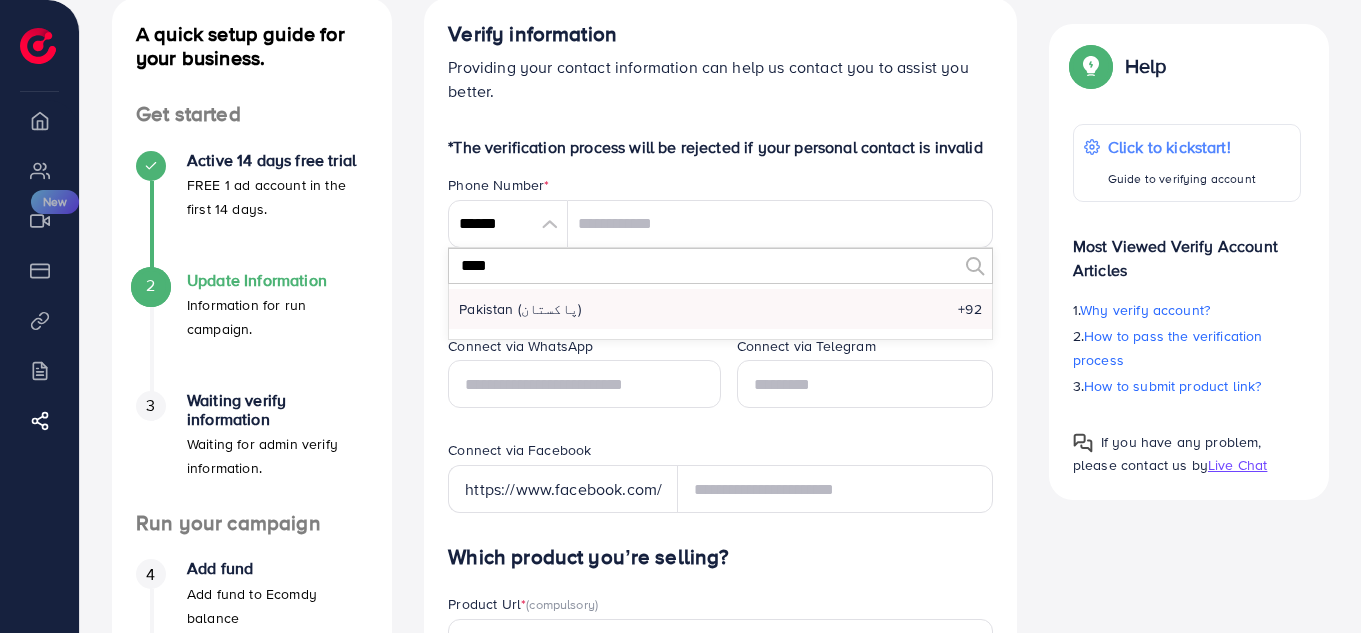 type on "****" 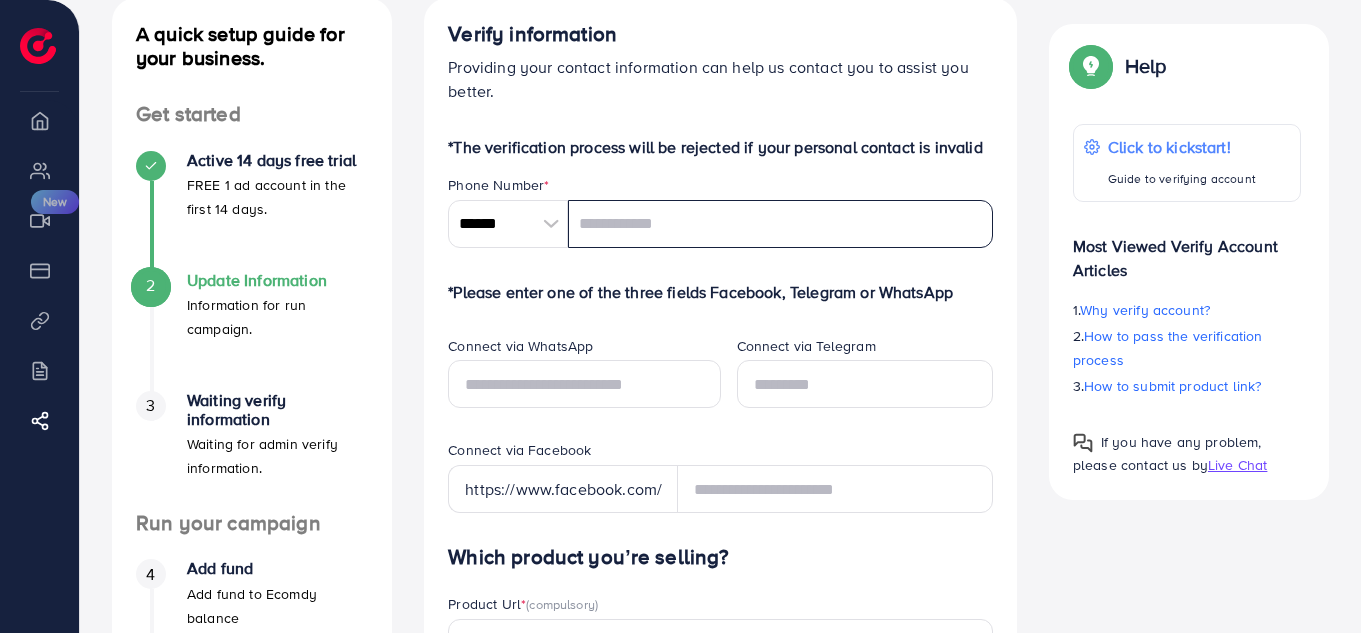 click at bounding box center (780, 224) 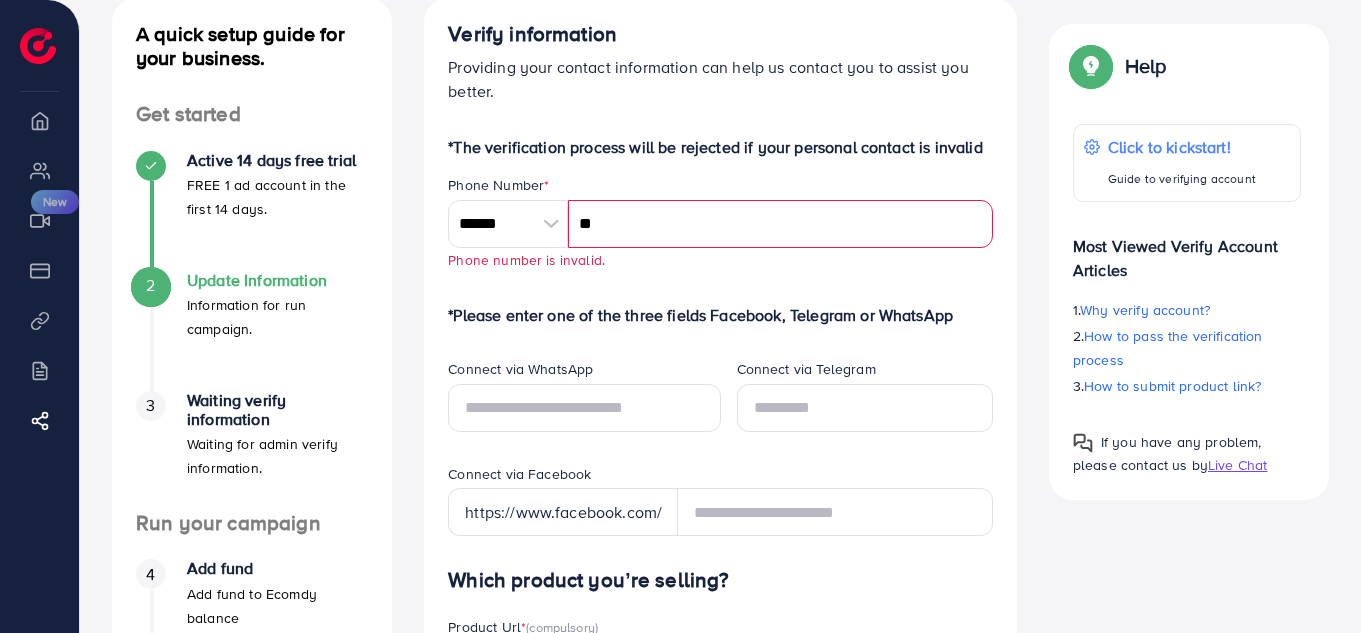 type on "*" 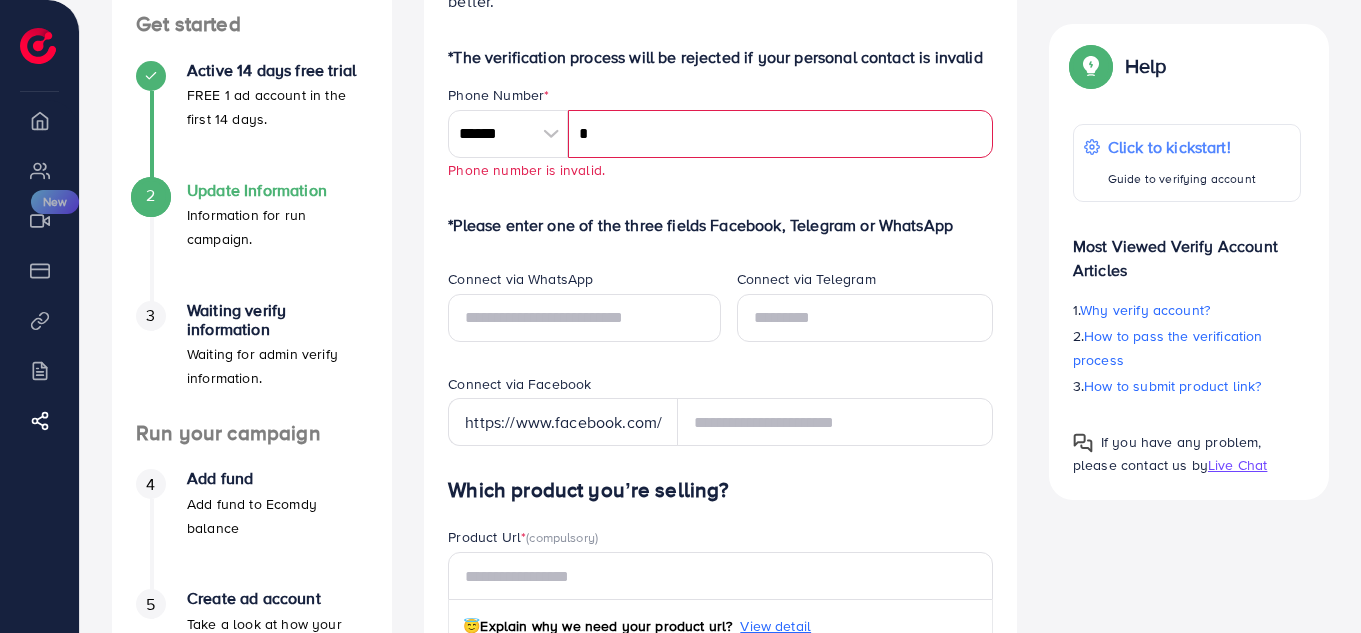 scroll, scrollTop: 208, scrollLeft: 0, axis: vertical 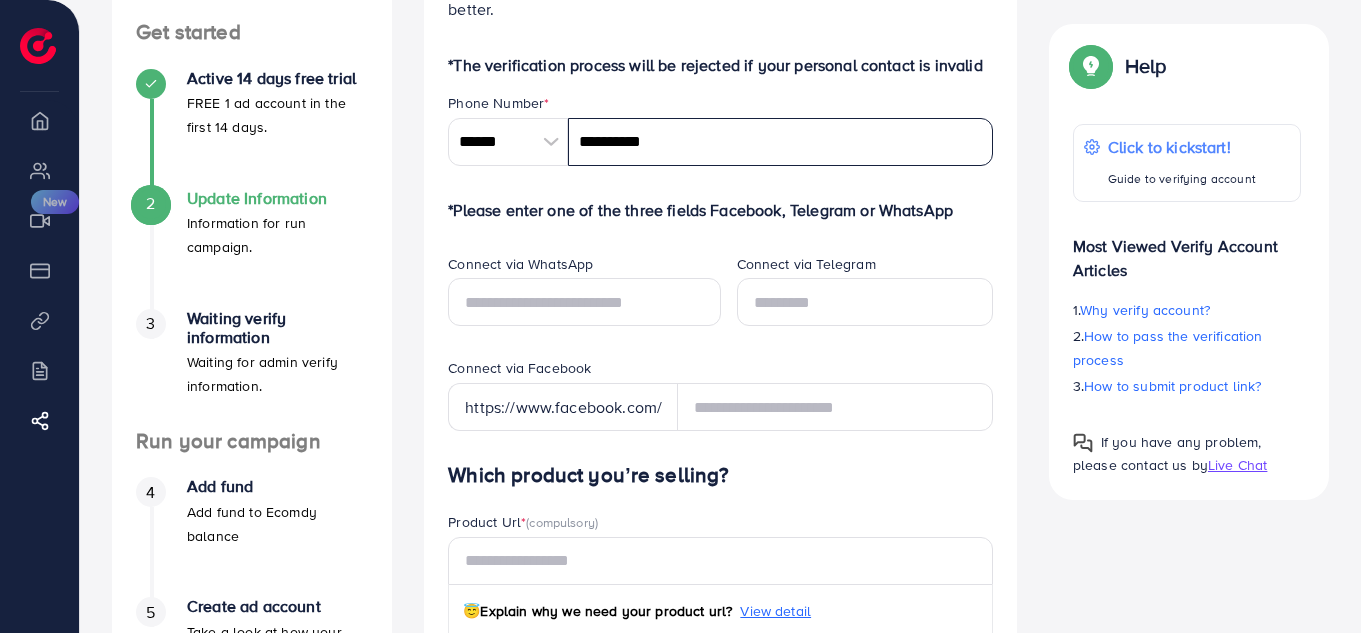 click on "**********" at bounding box center (780, 142) 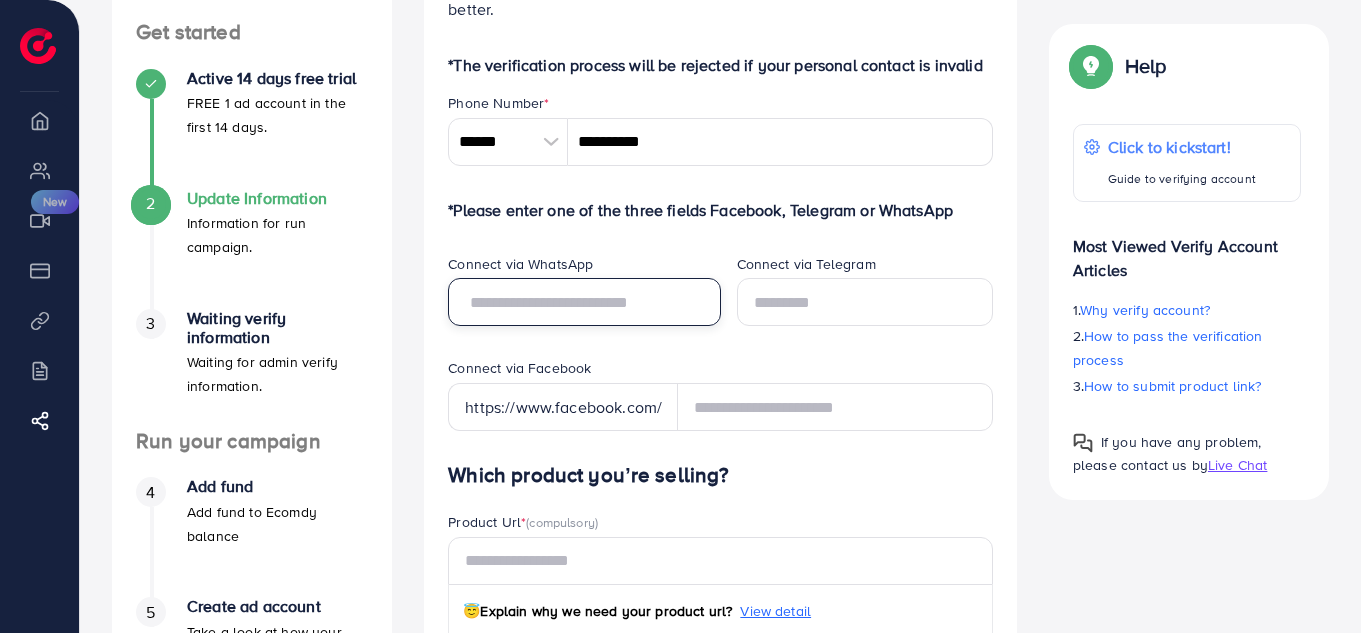 click at bounding box center (584, 302) 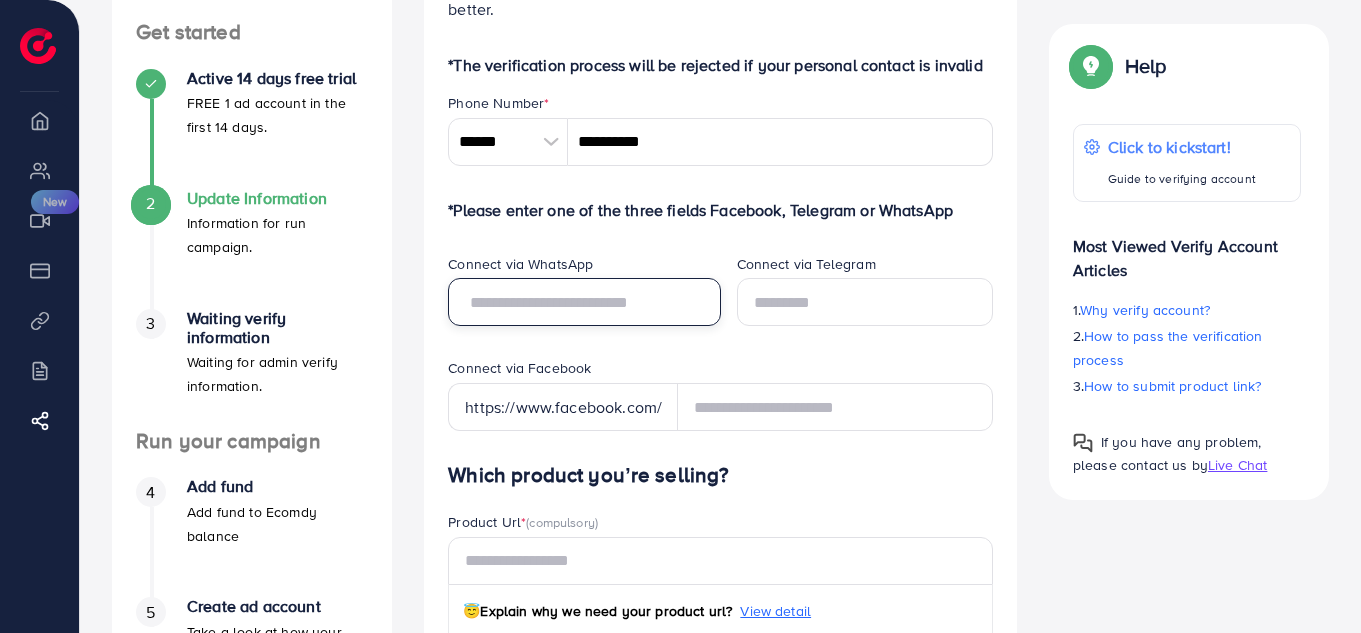 paste on "**********" 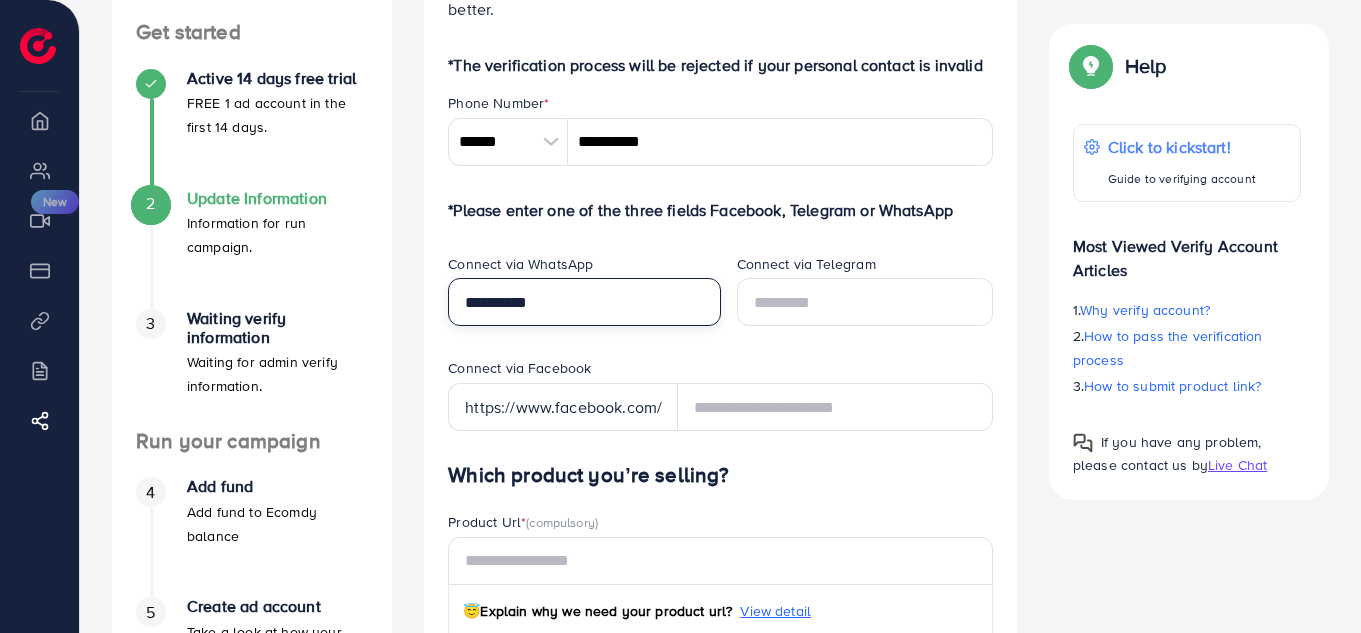 click on "**********" at bounding box center [584, 302] 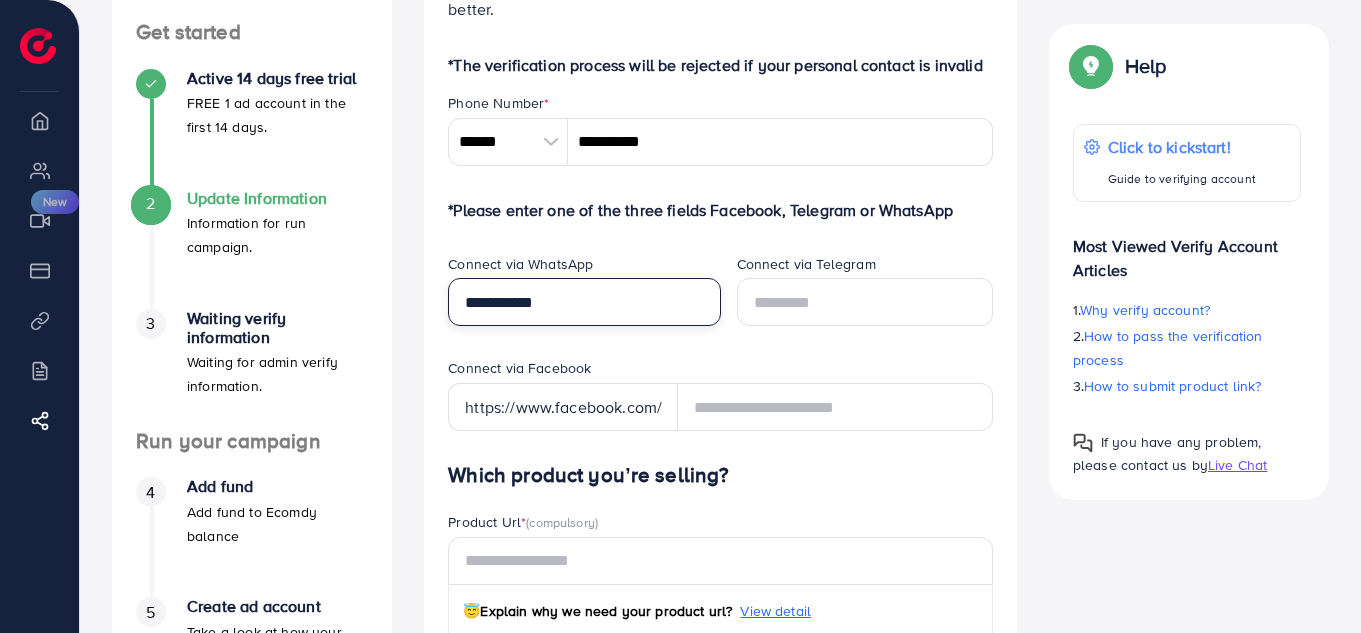 type on "**********" 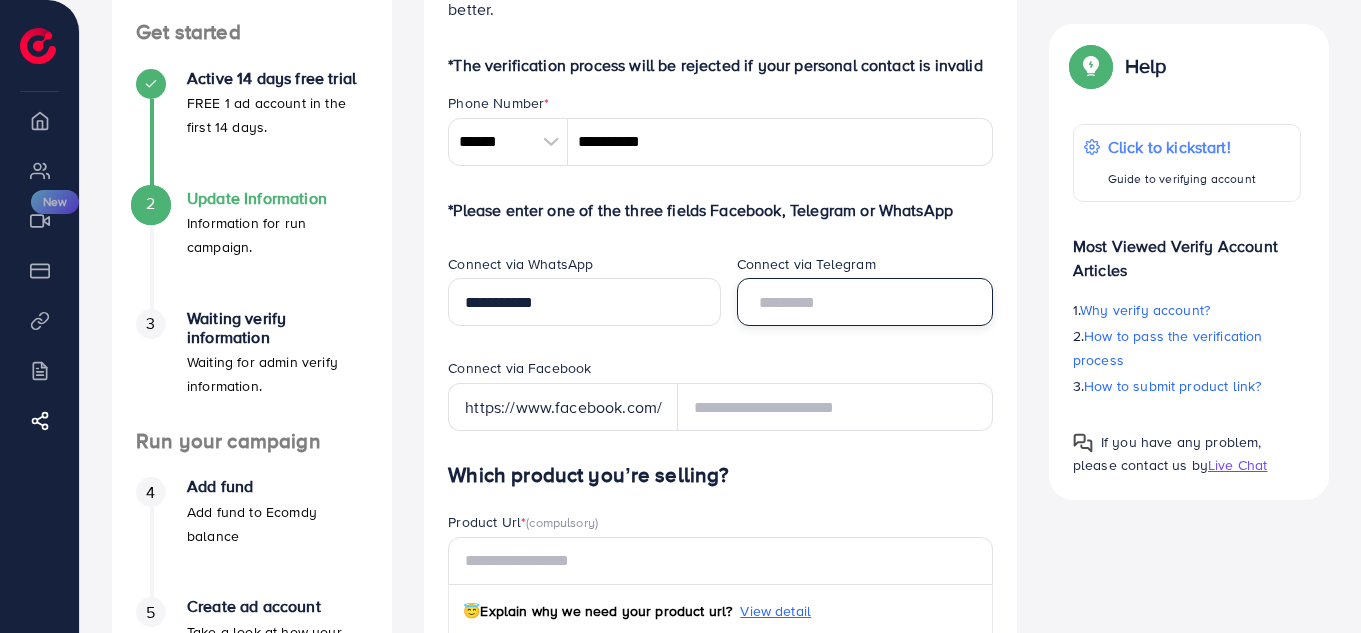 click at bounding box center (865, 302) 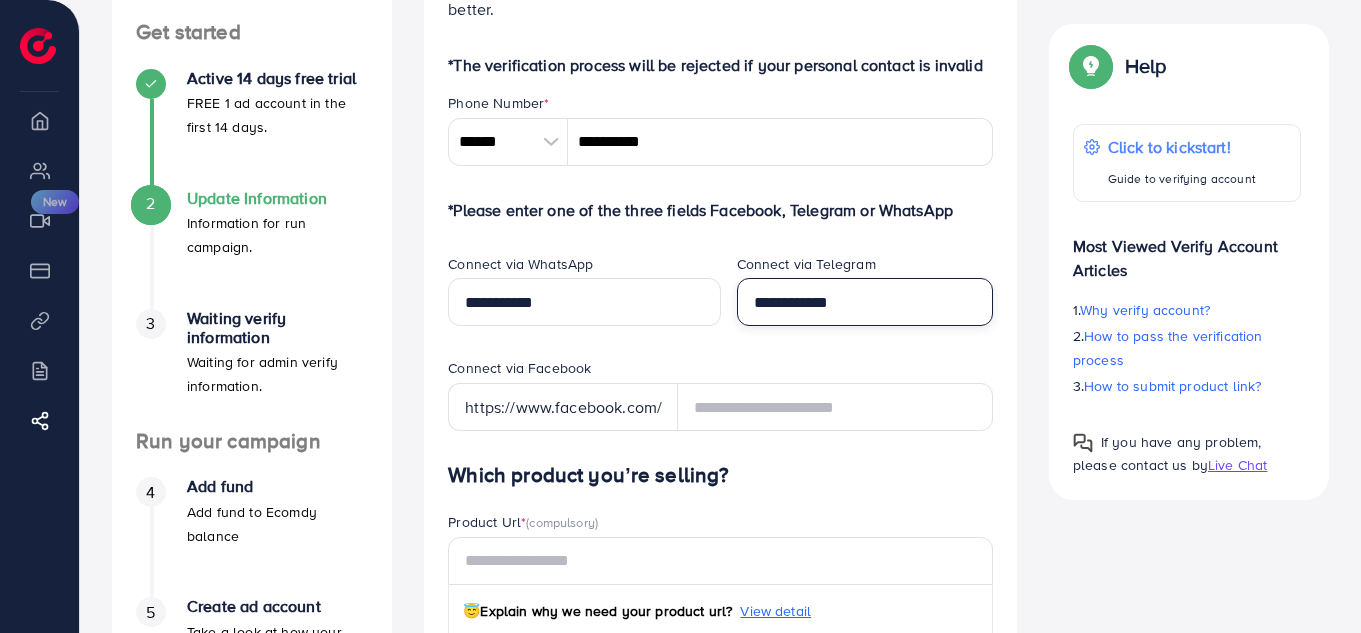 click on "**********" at bounding box center [865, 302] 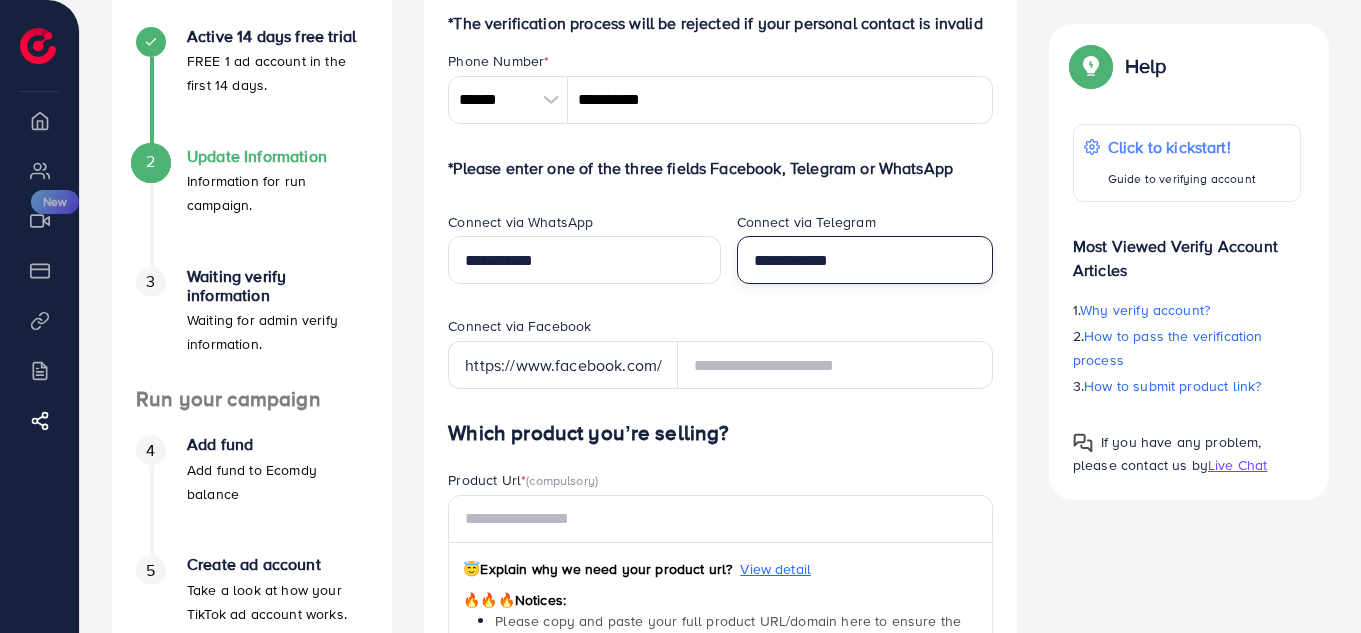 scroll, scrollTop: 255, scrollLeft: 0, axis: vertical 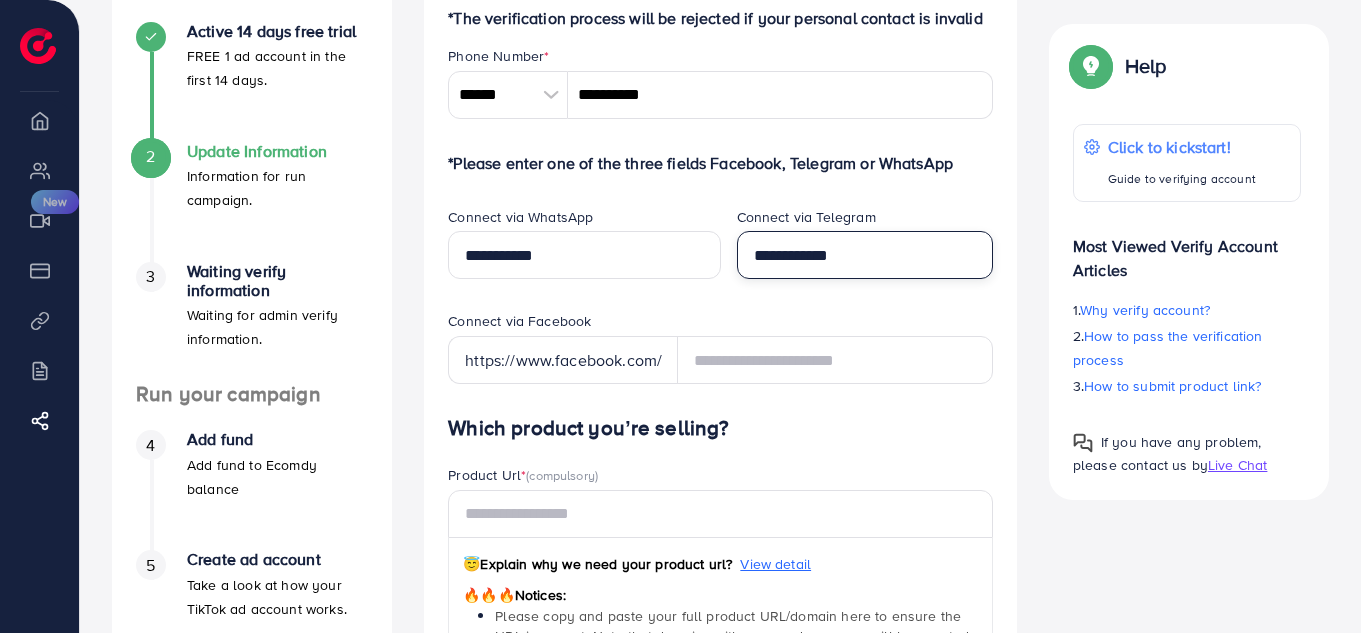 type on "**********" 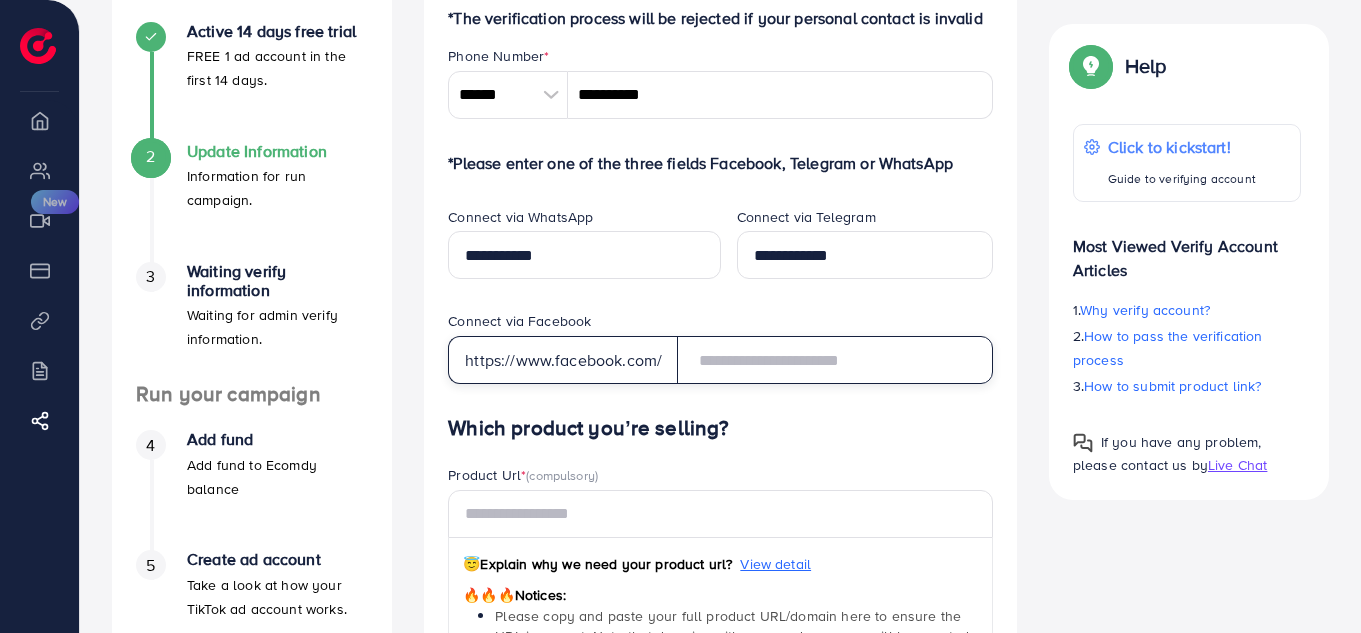 click at bounding box center [835, 360] 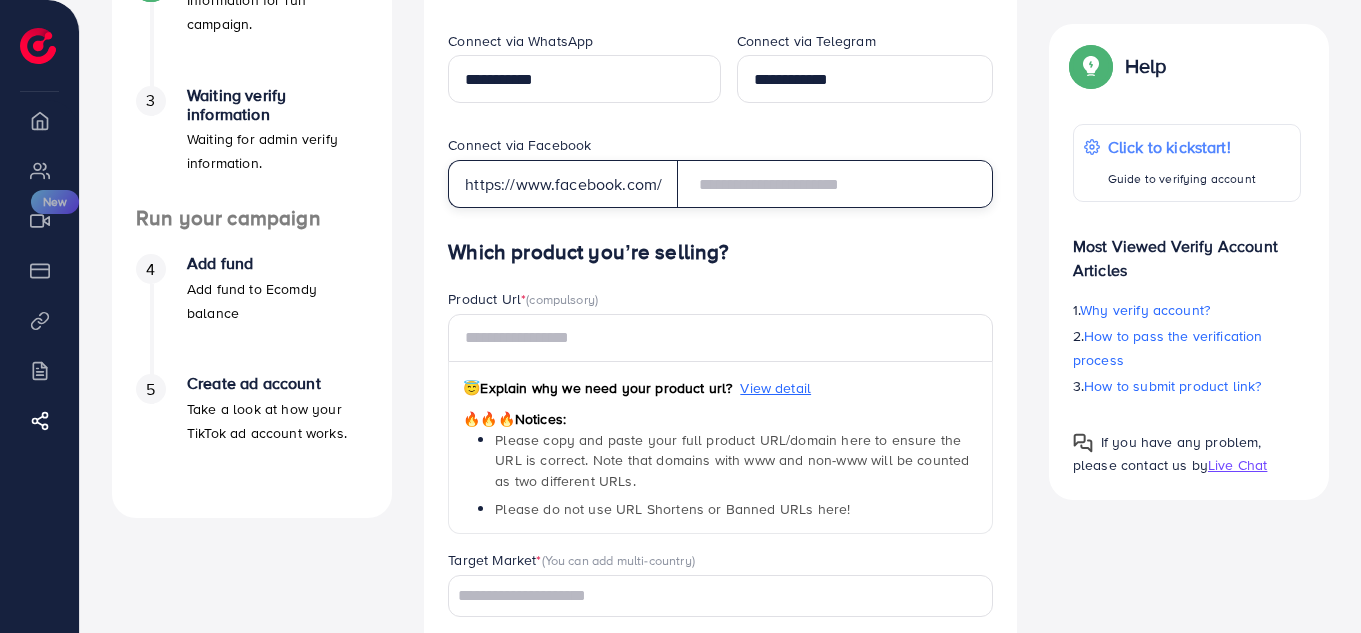 scroll, scrollTop: 430, scrollLeft: 0, axis: vertical 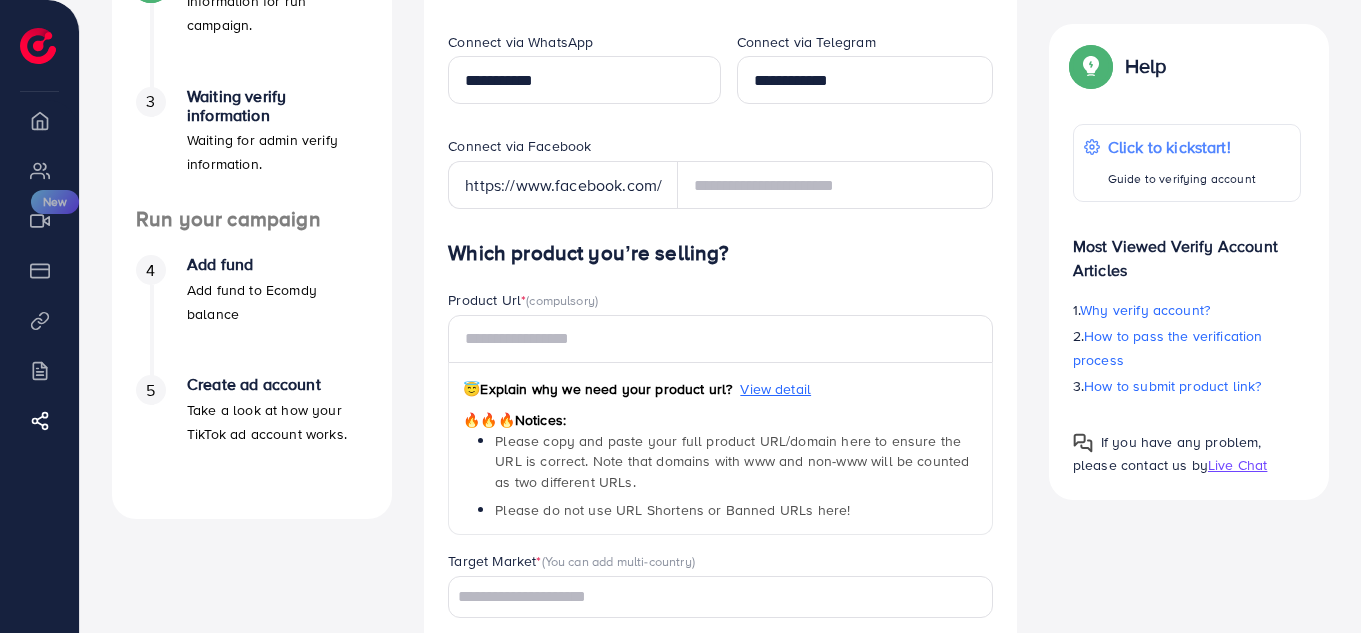click on "Product Url  *  (compulsory)" at bounding box center (720, 302) 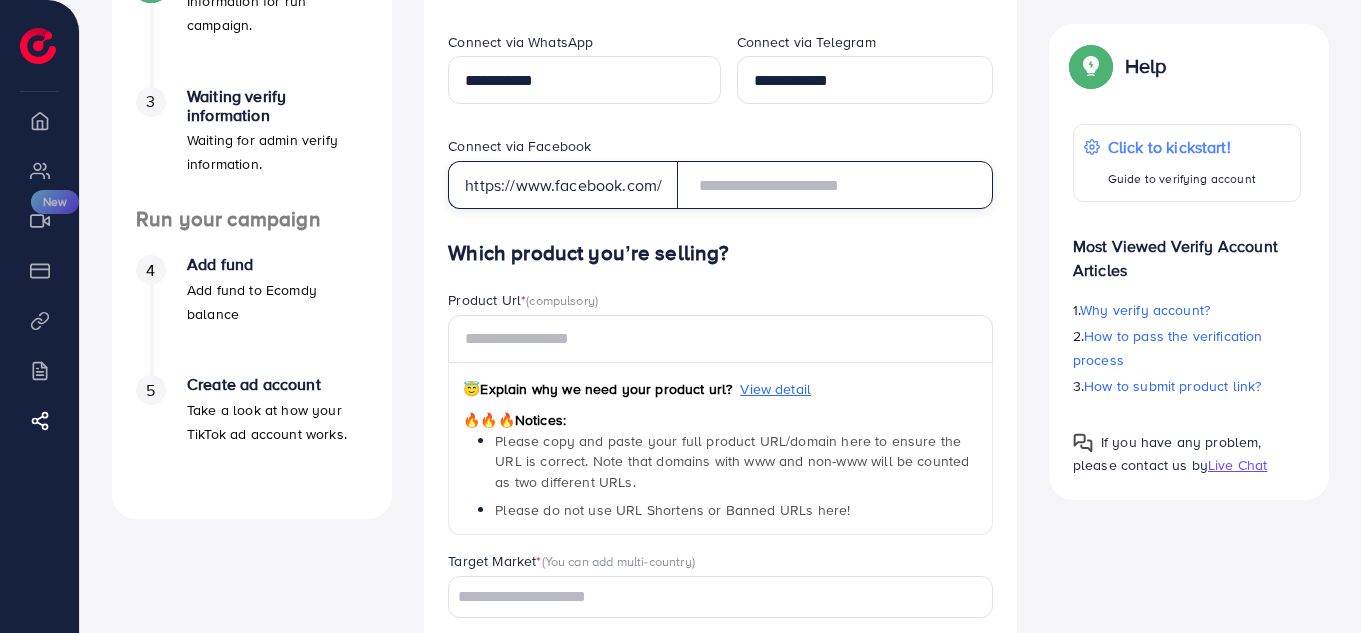 click at bounding box center (835, 185) 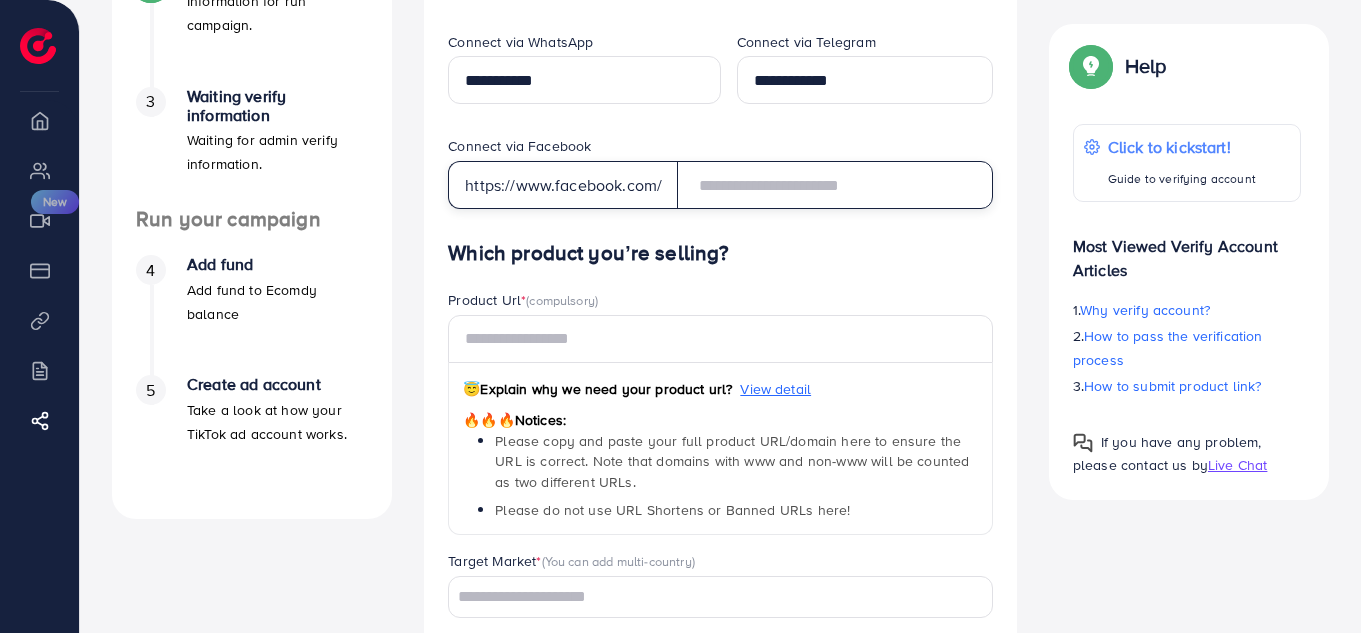 paste on "**********" 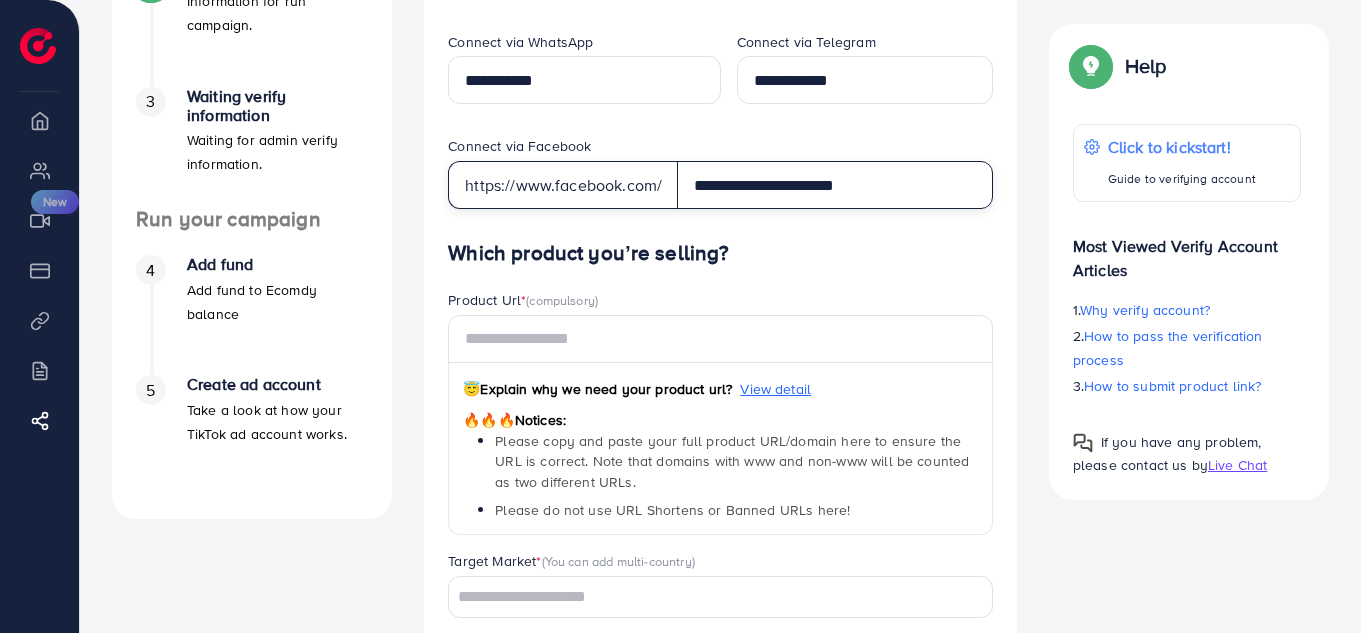 type on "**********" 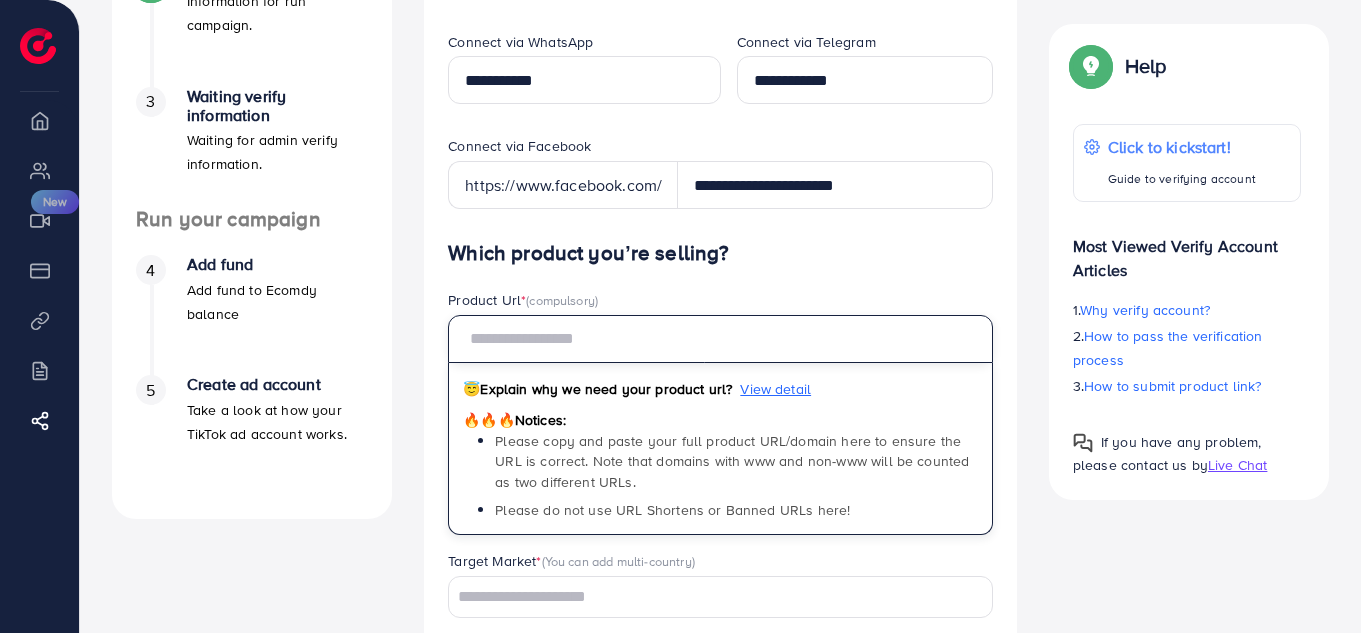 click at bounding box center (720, 339) 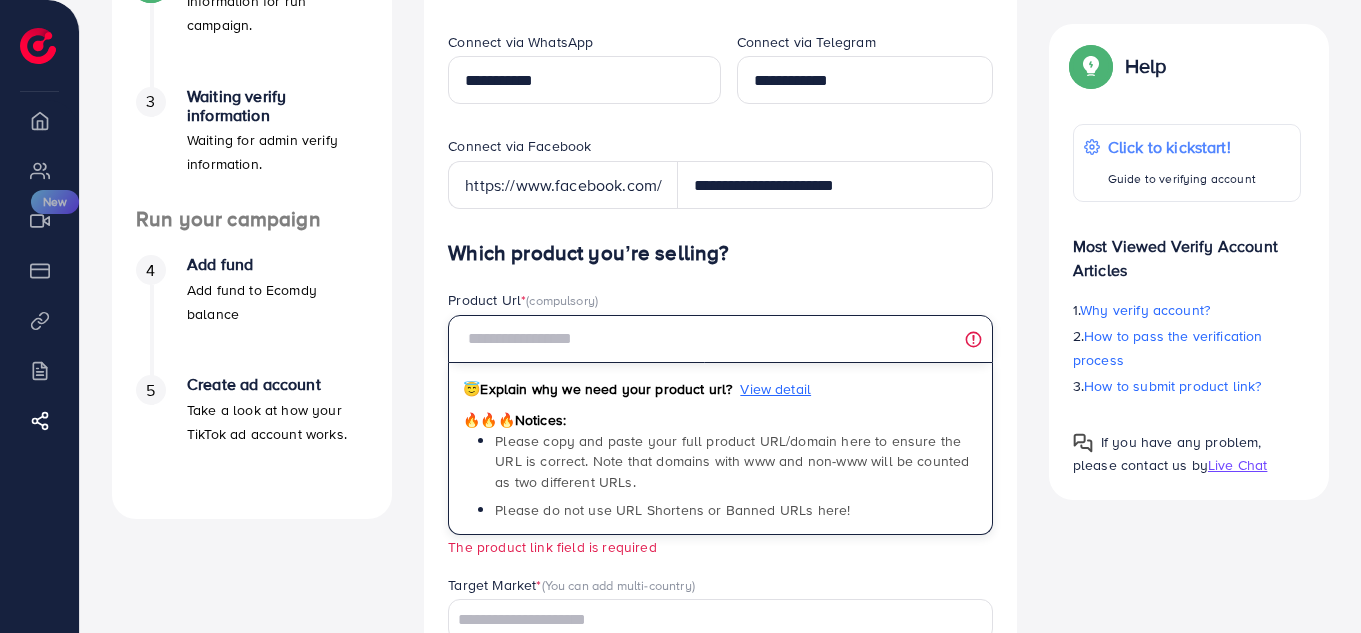 paste on "**********" 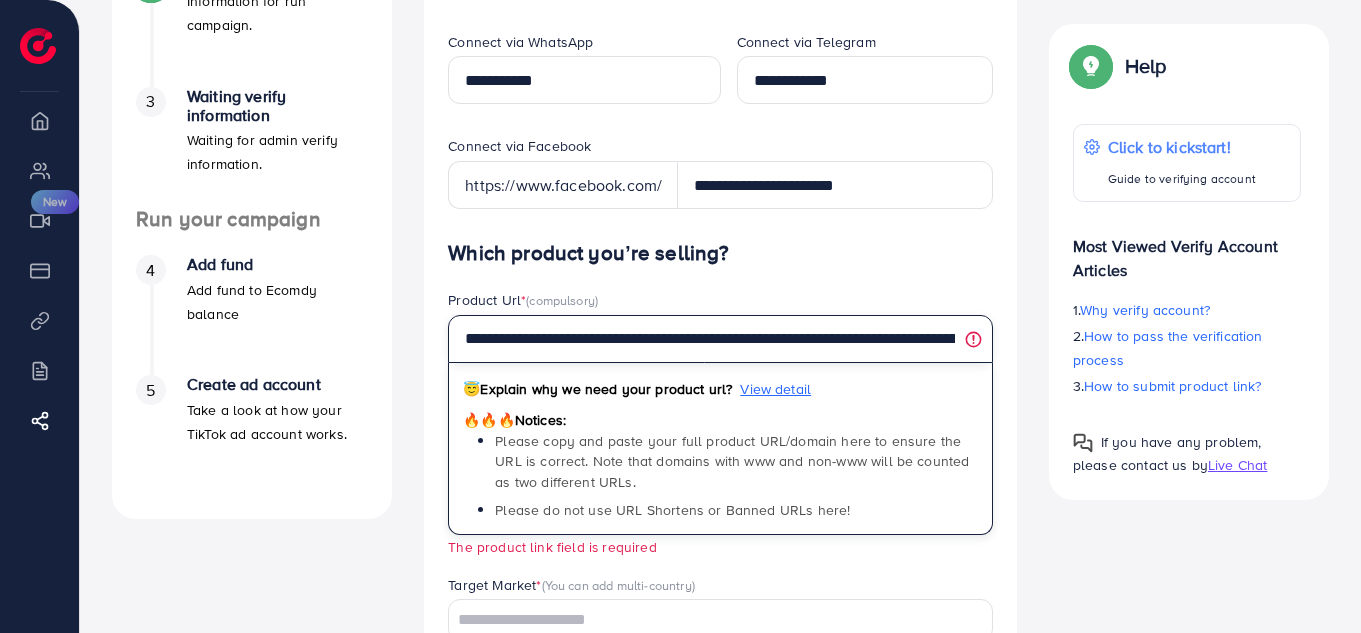 scroll, scrollTop: 0, scrollLeft: 422, axis: horizontal 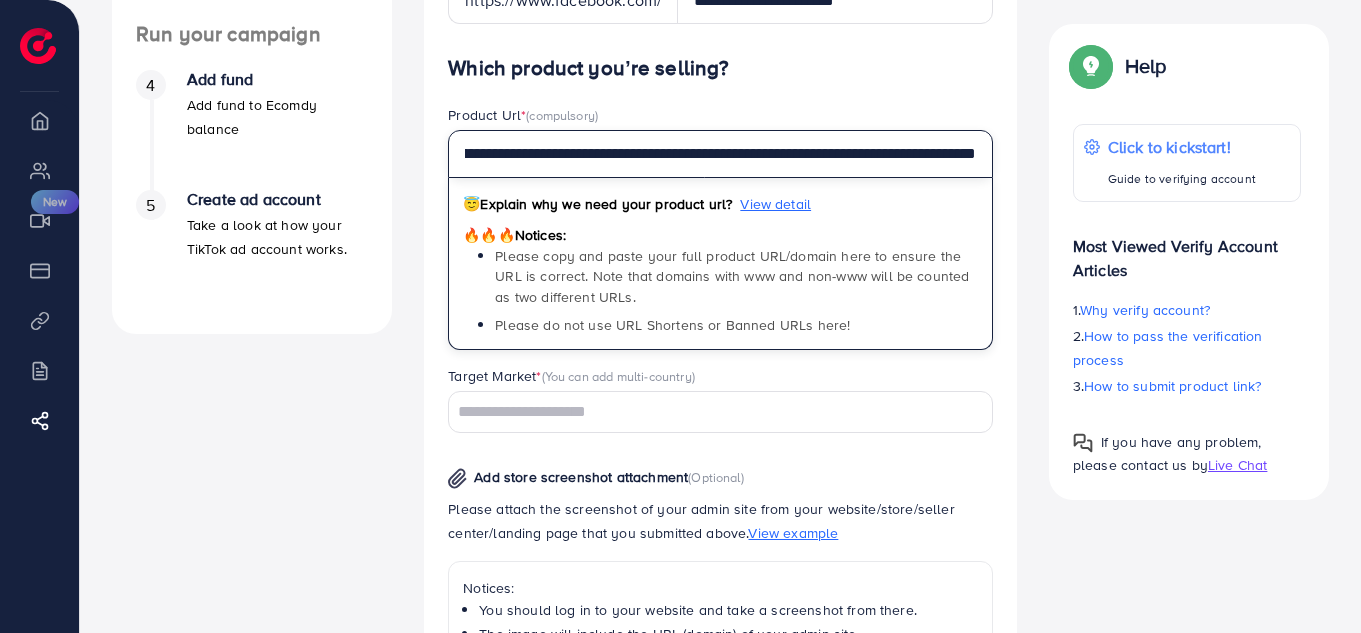 type on "**********" 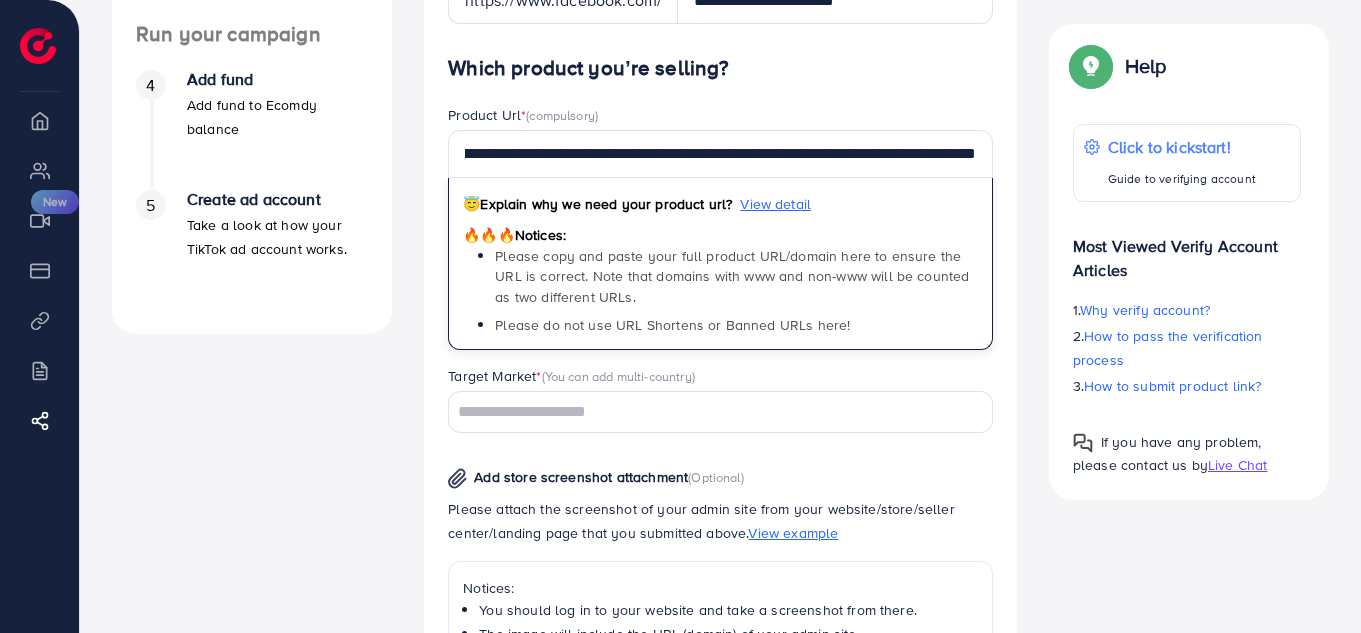 scroll, scrollTop: 0, scrollLeft: 0, axis: both 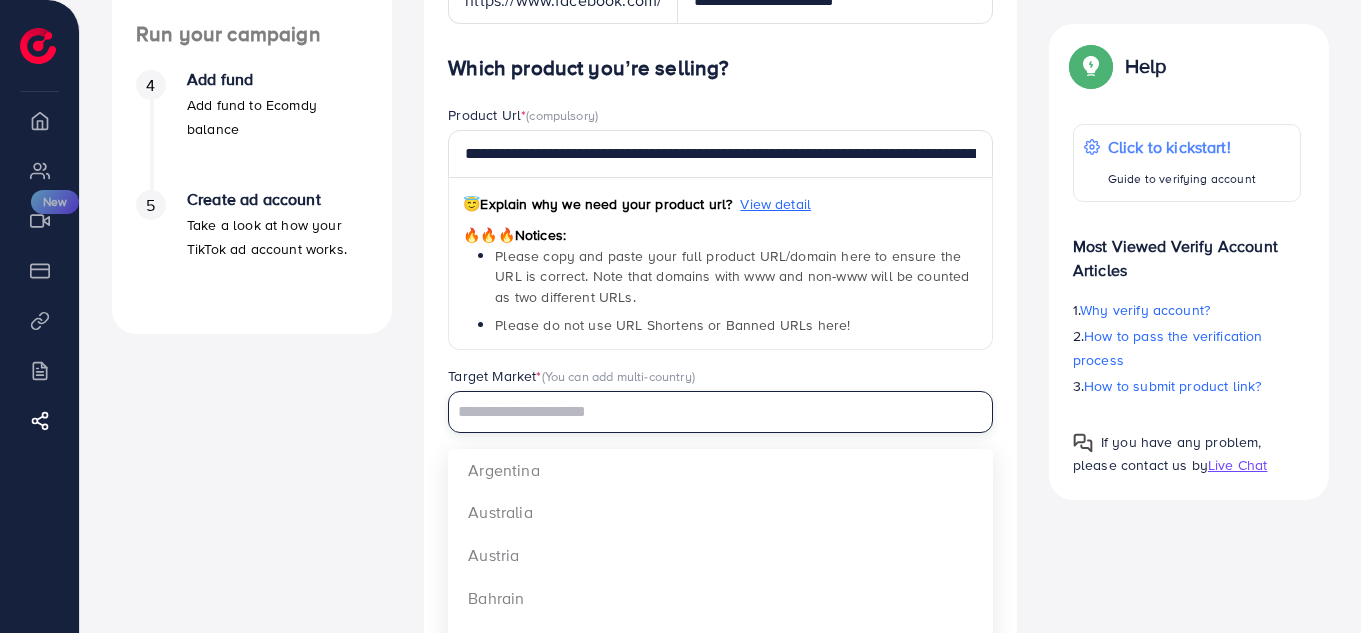 click at bounding box center [709, 412] 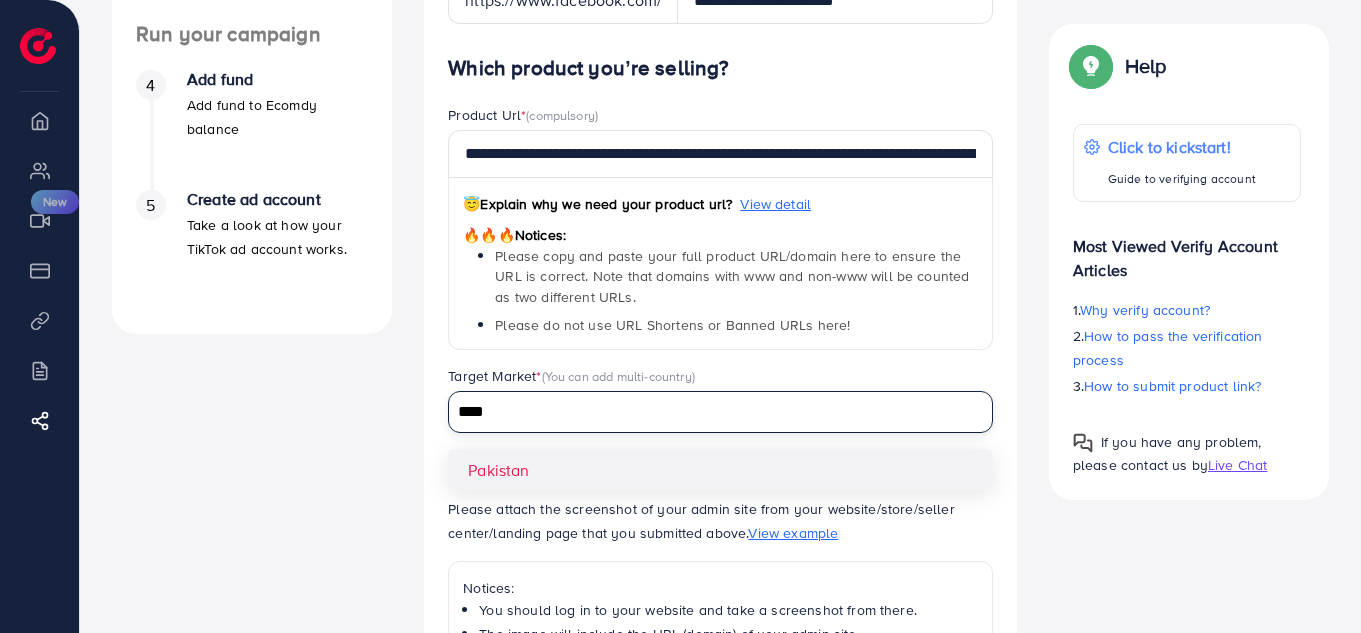 type on "****" 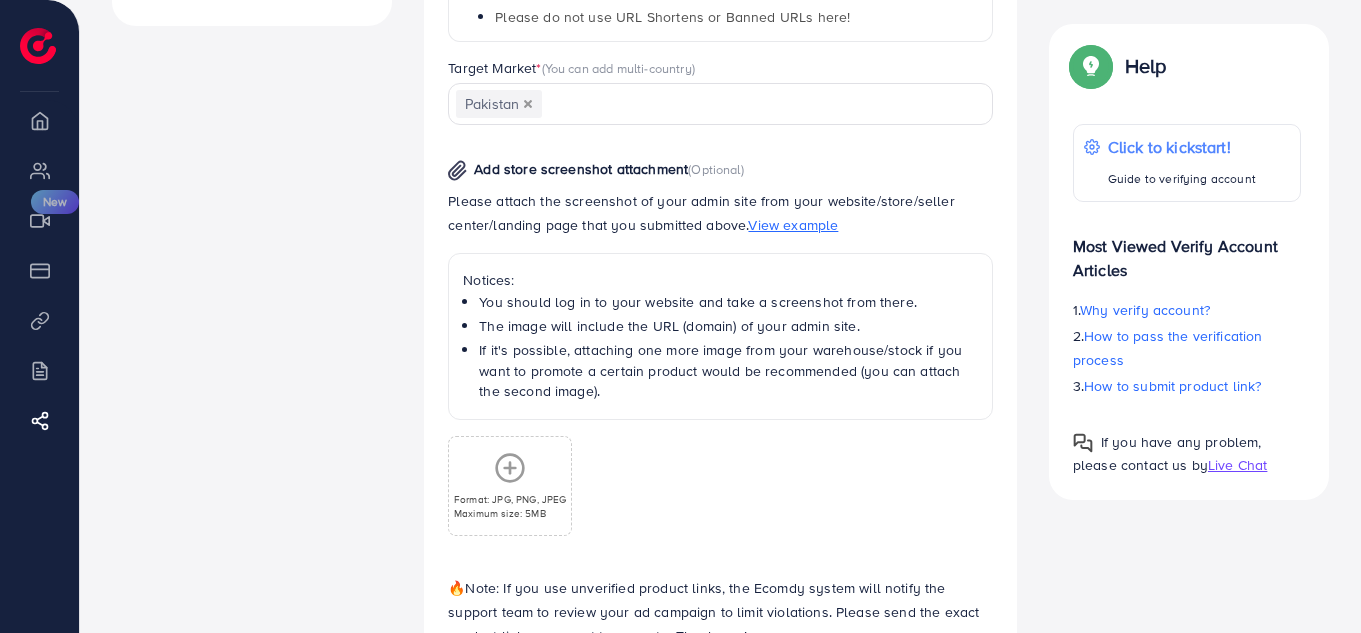 scroll, scrollTop: 924, scrollLeft: 0, axis: vertical 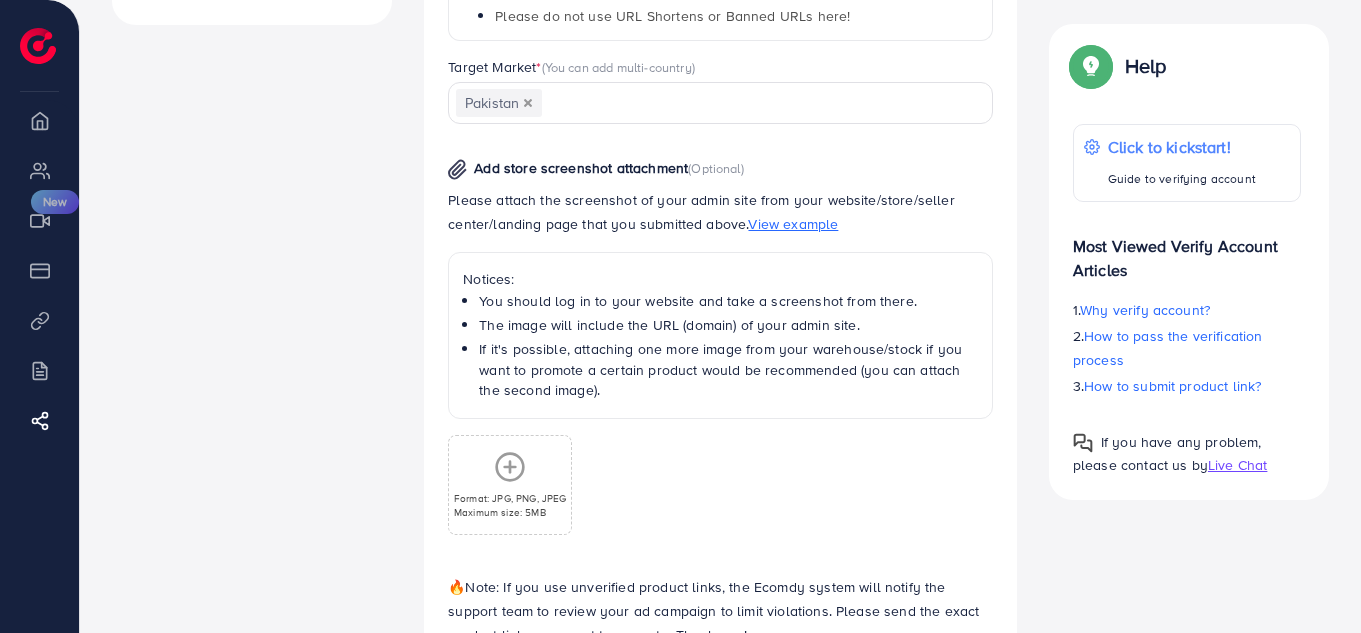 click 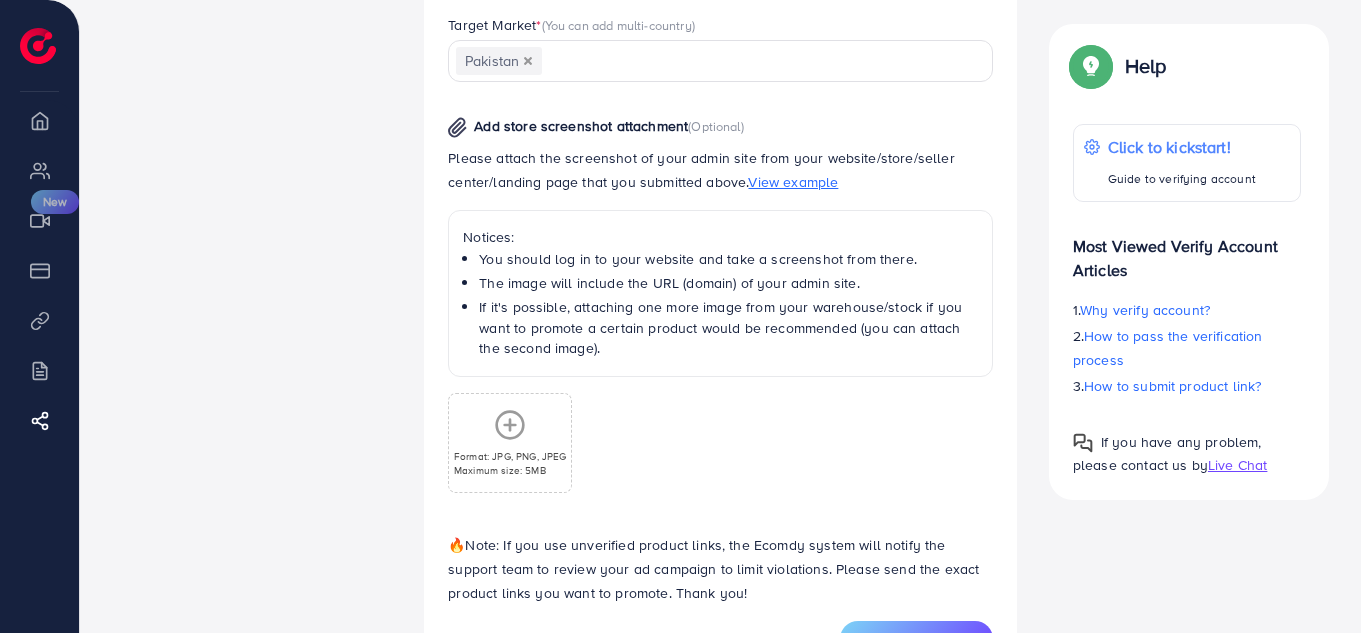 scroll, scrollTop: 962, scrollLeft: 0, axis: vertical 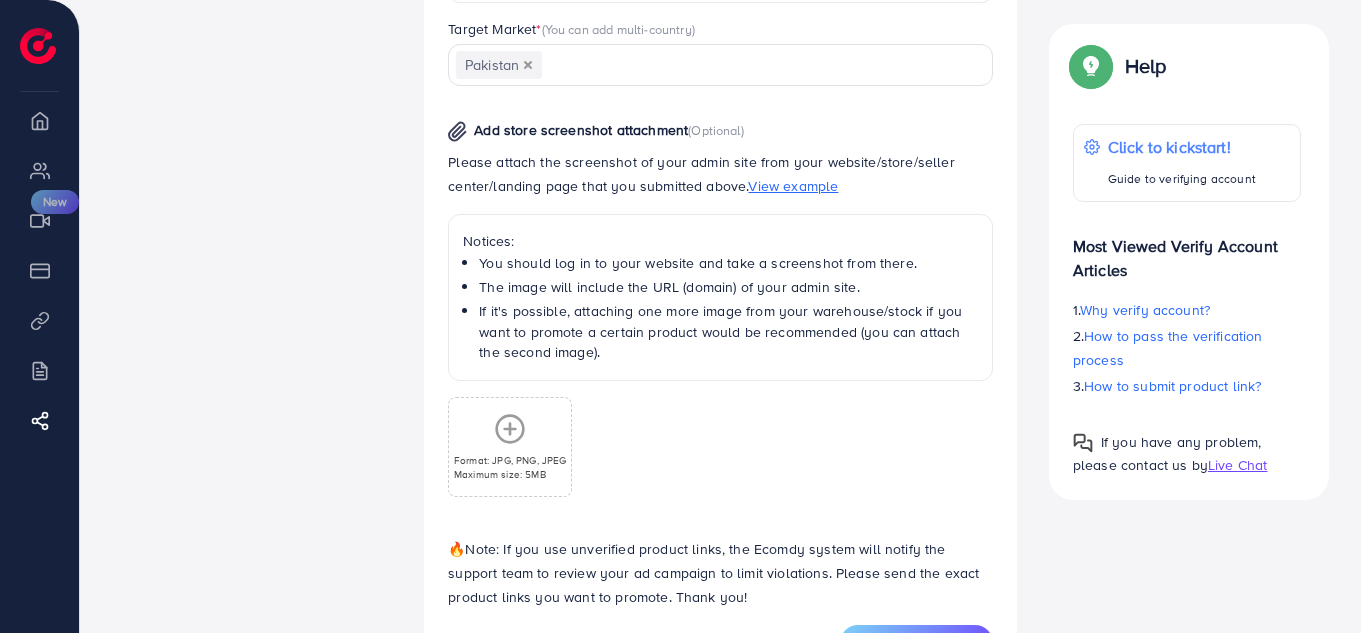 click 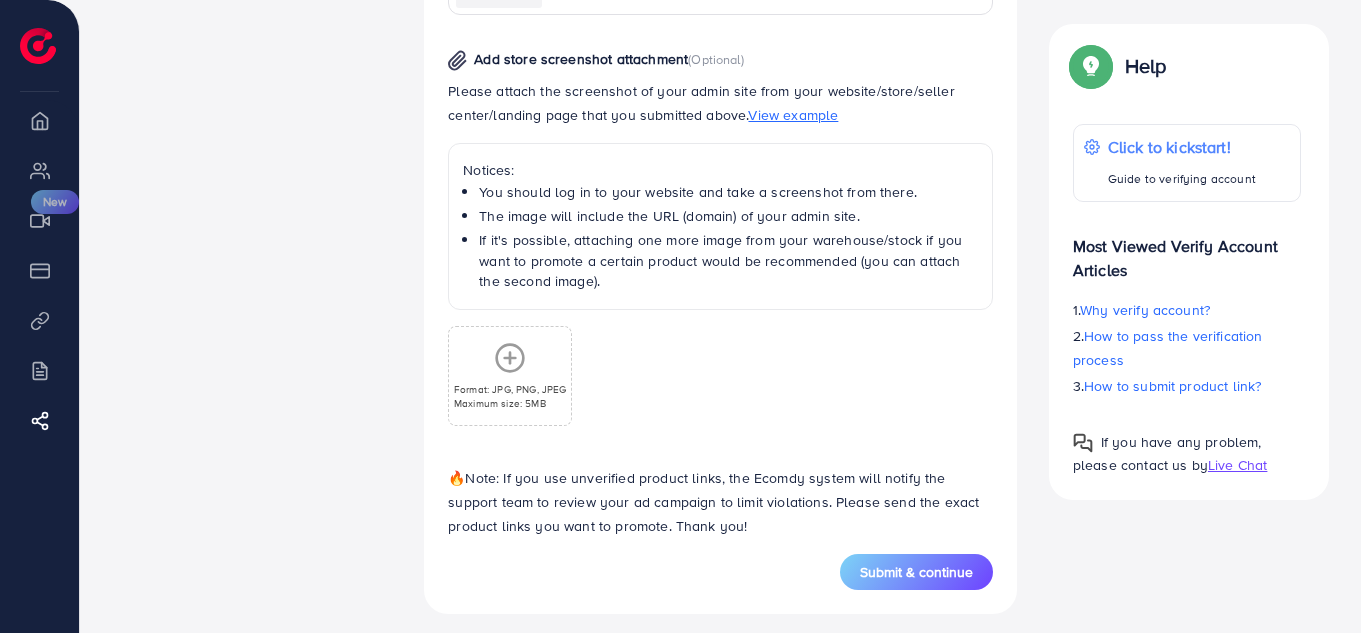 scroll, scrollTop: 1046, scrollLeft: 0, axis: vertical 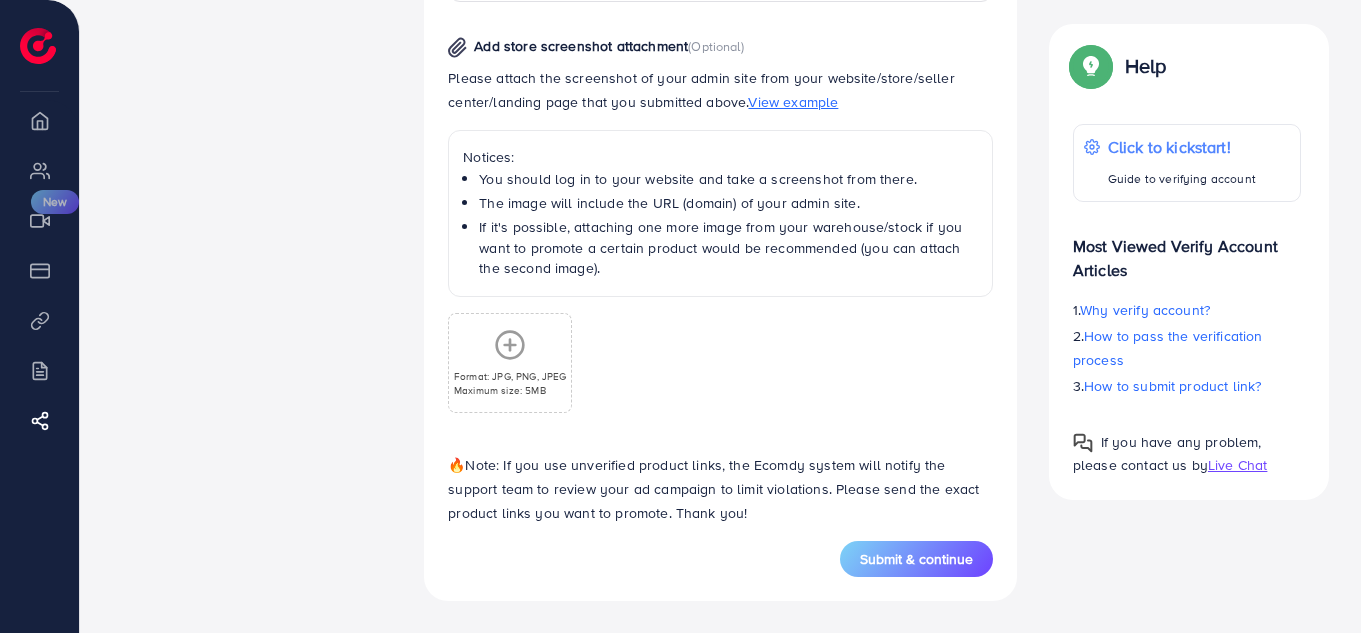 click on "Format: JPG, PNG, JPEG" at bounding box center [510, 376] 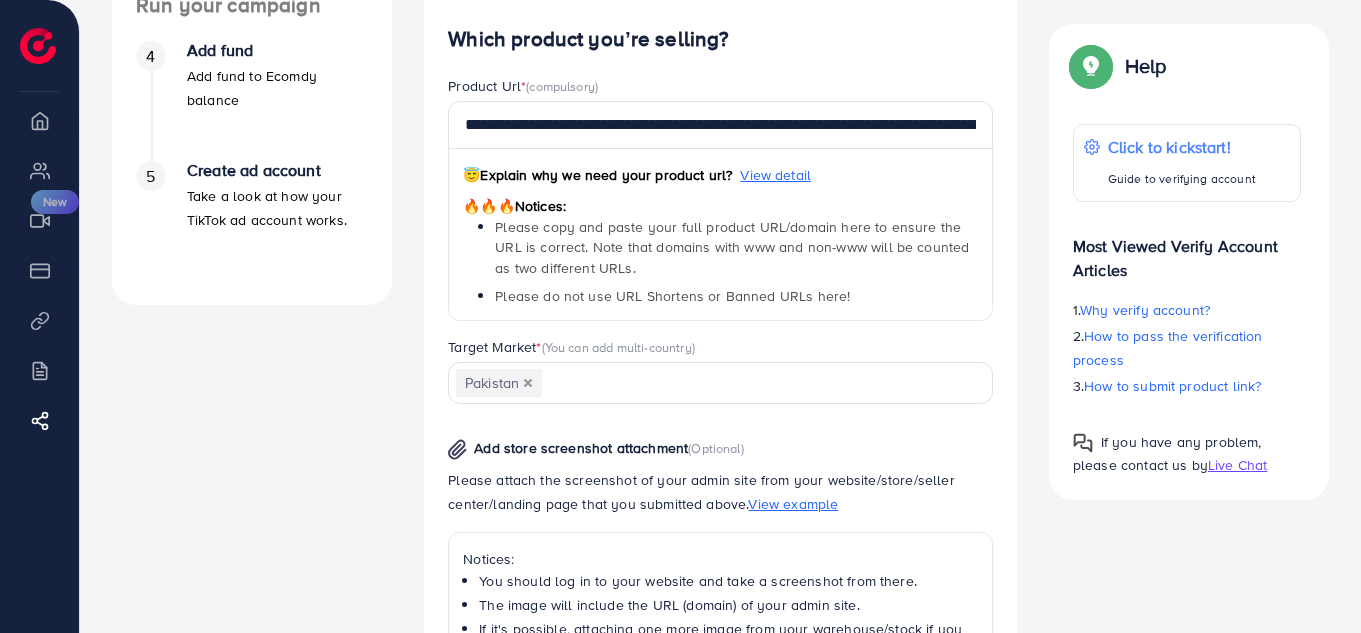 scroll, scrollTop: 1046, scrollLeft: 0, axis: vertical 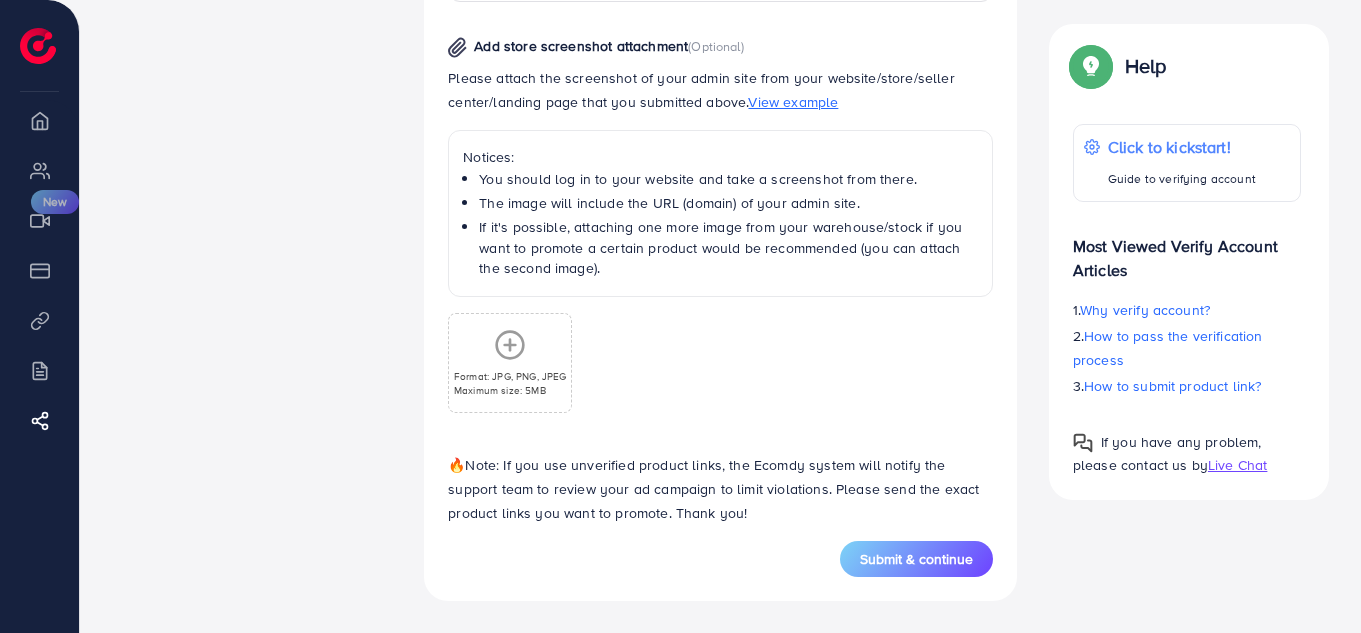 drag, startPoint x: 539, startPoint y: 379, endPoint x: 517, endPoint y: 360, distance: 29.068884 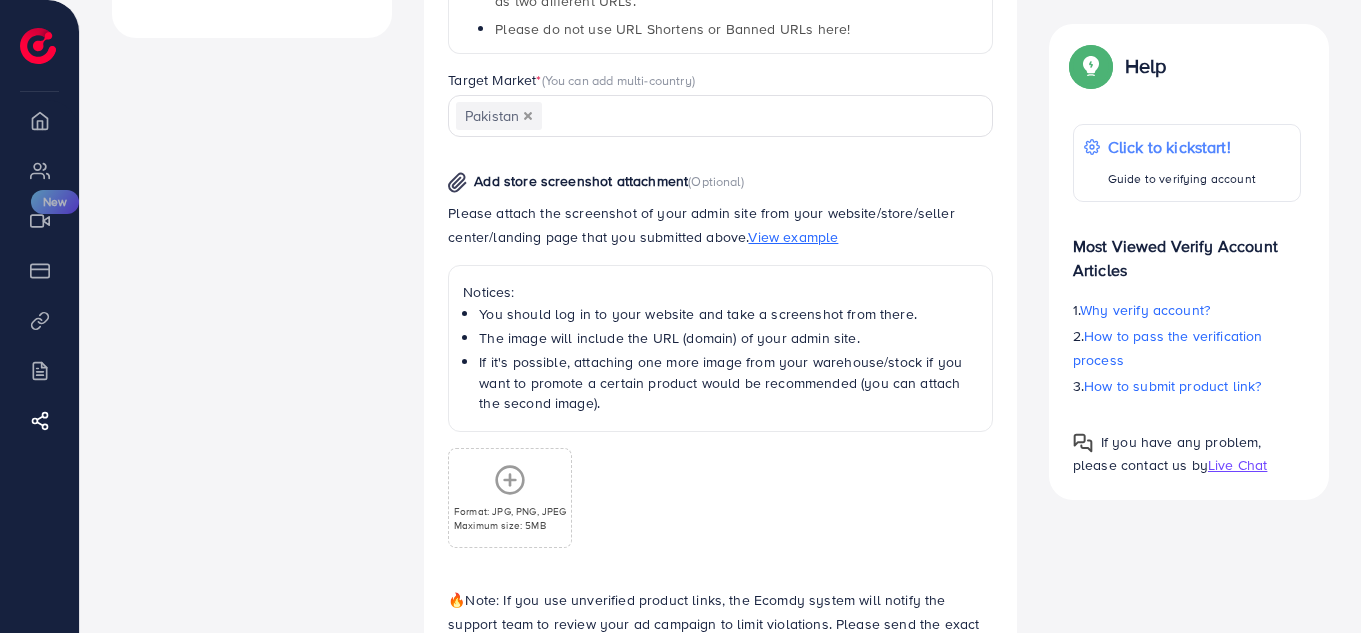 scroll, scrollTop: 1046, scrollLeft: 0, axis: vertical 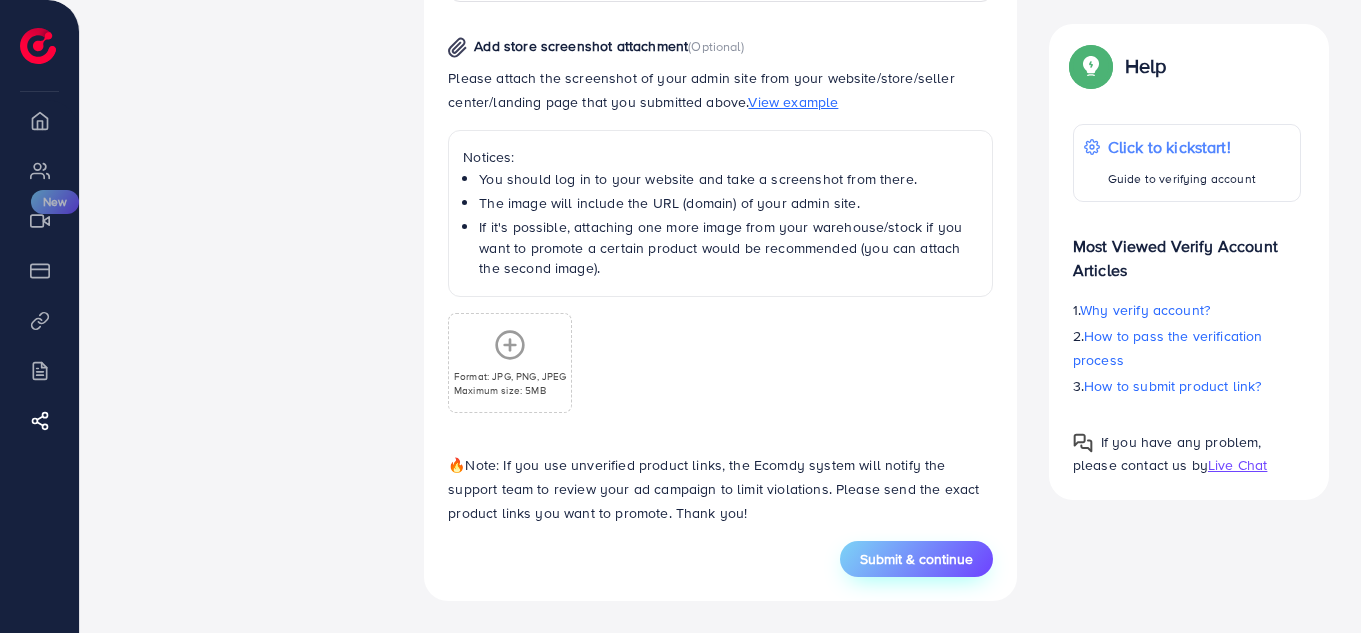 click on "Submit & continue" at bounding box center (916, 559) 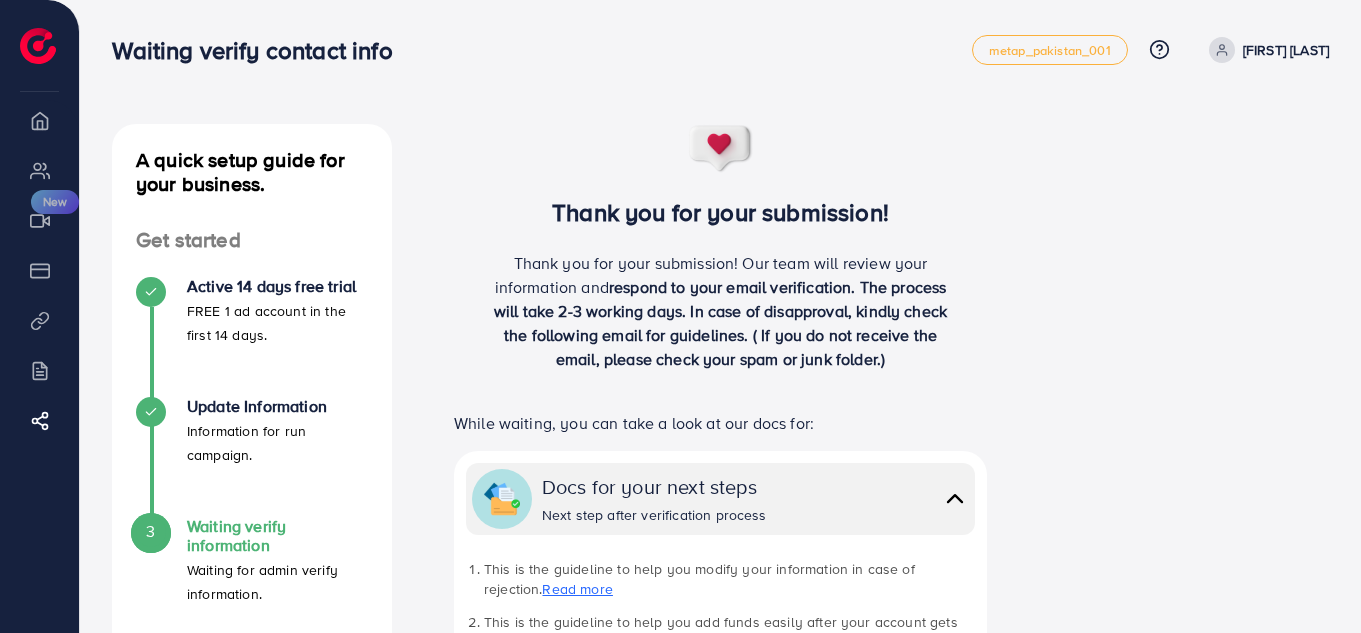 scroll, scrollTop: 70, scrollLeft: 0, axis: vertical 